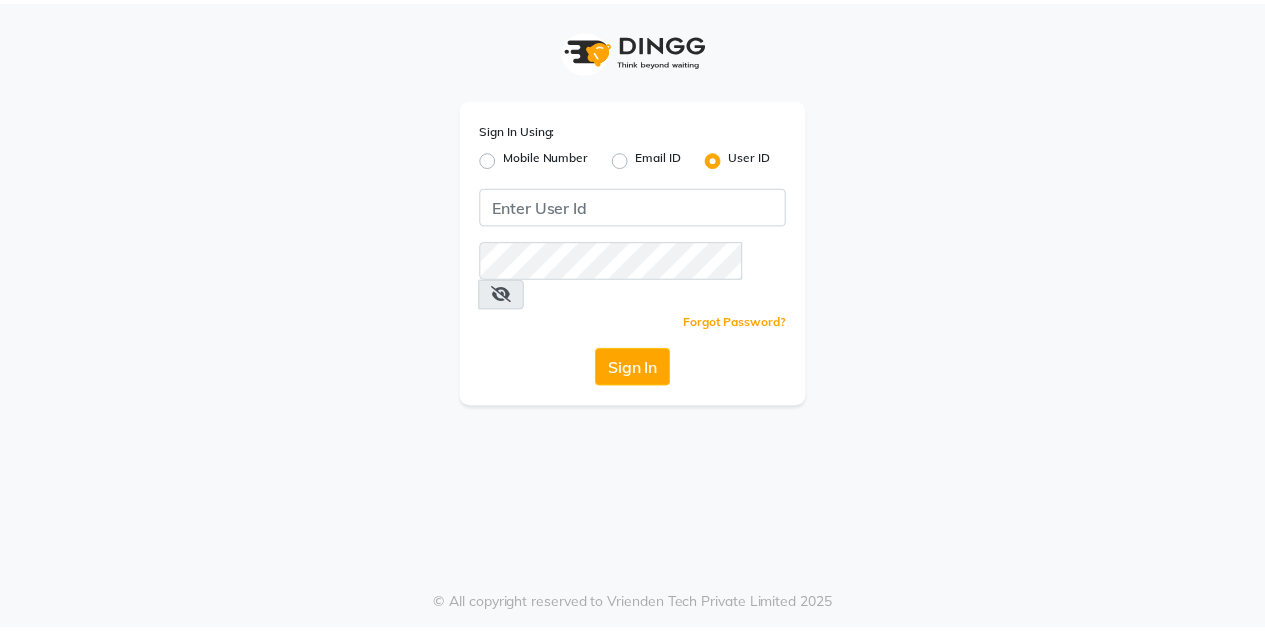 scroll, scrollTop: 0, scrollLeft: 0, axis: both 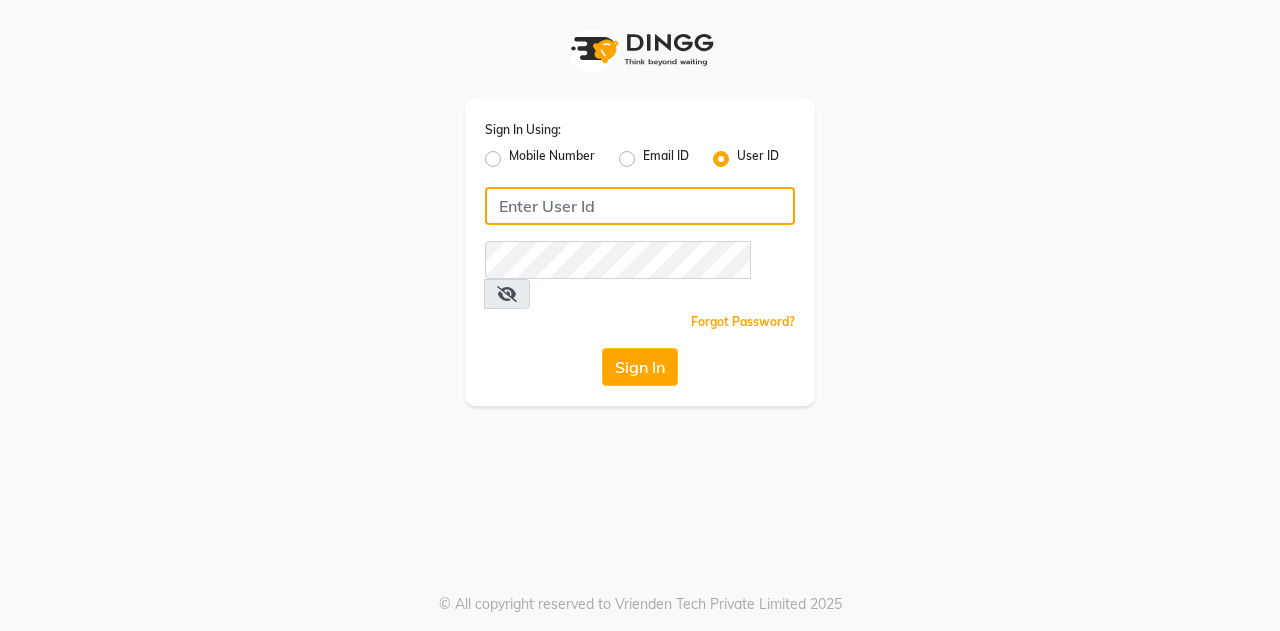 click 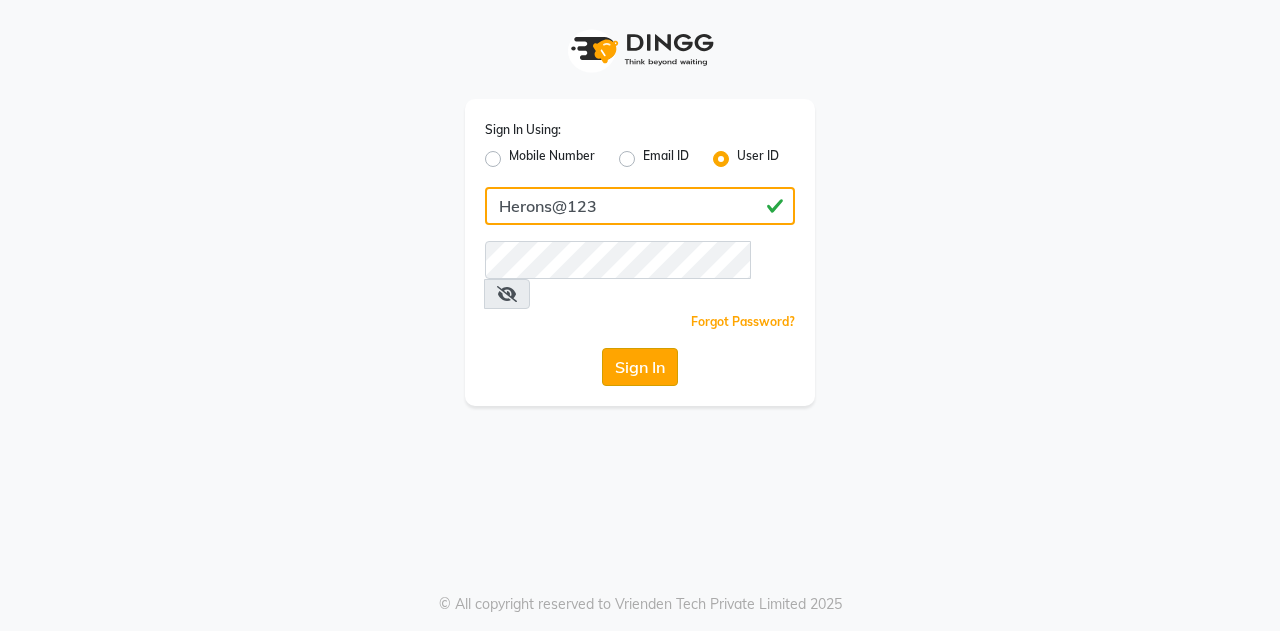 type on "Herons@123" 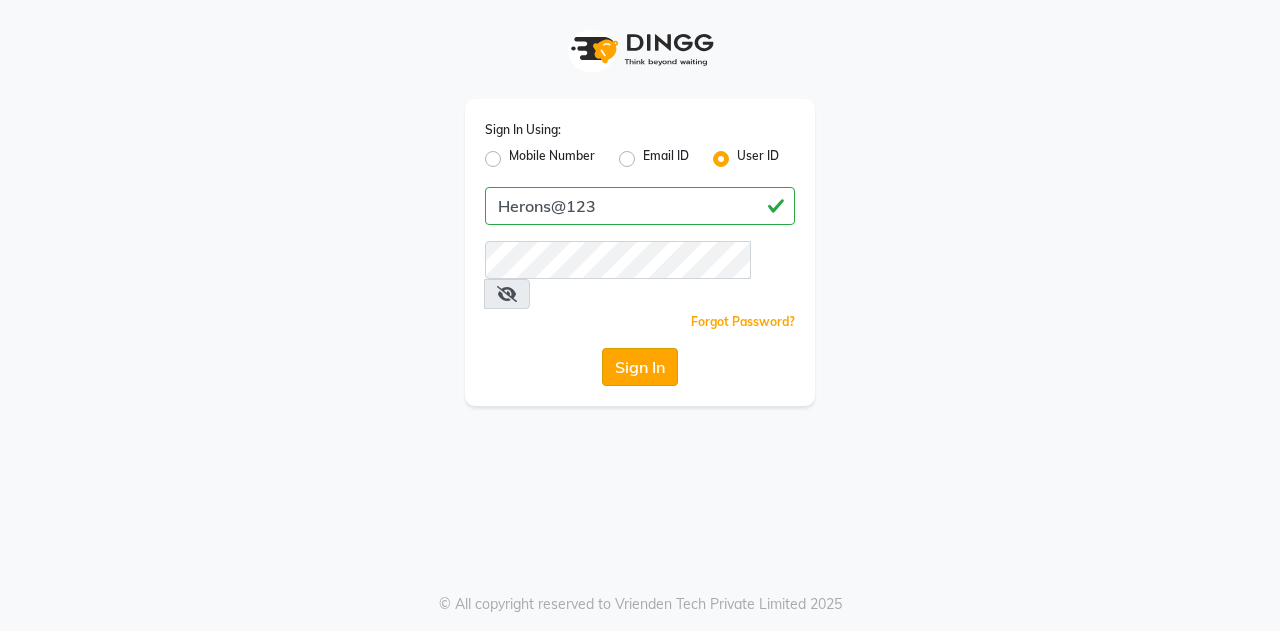 click on "Sign In" 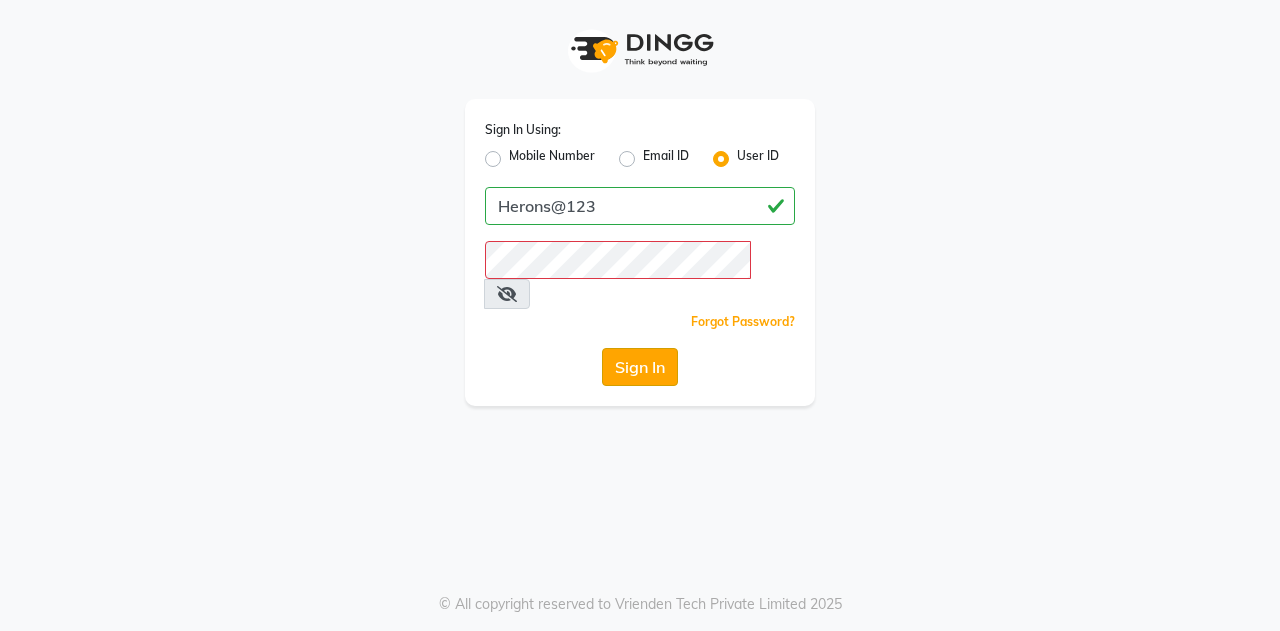 type 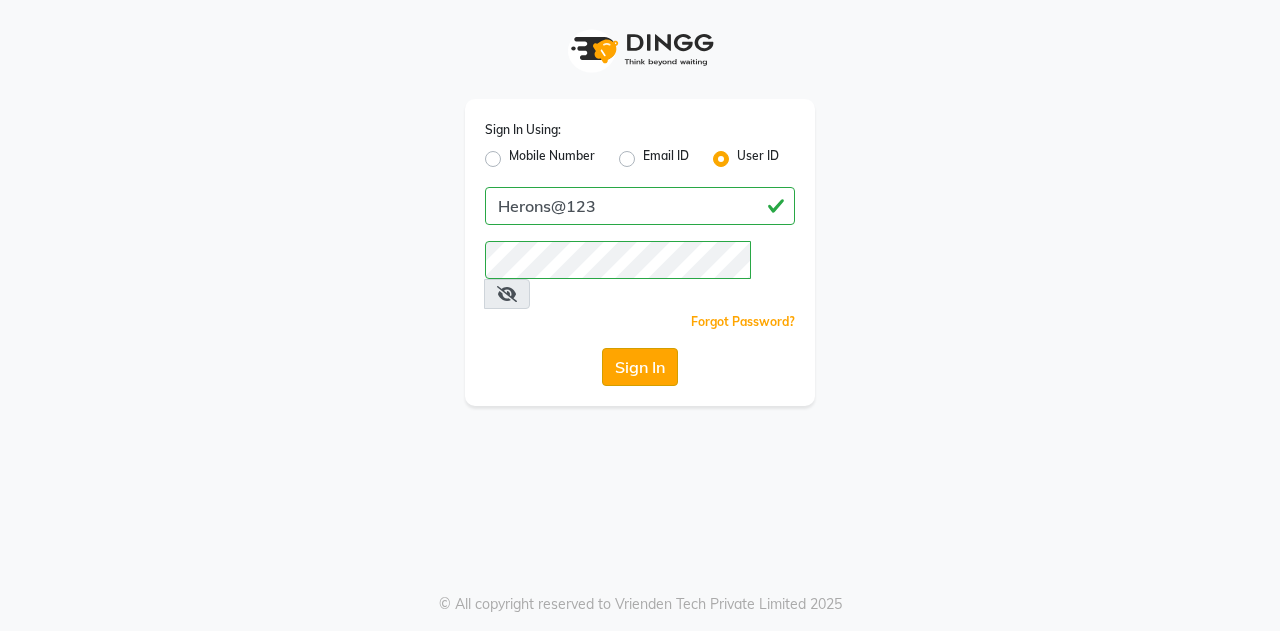 click on "Sign In" 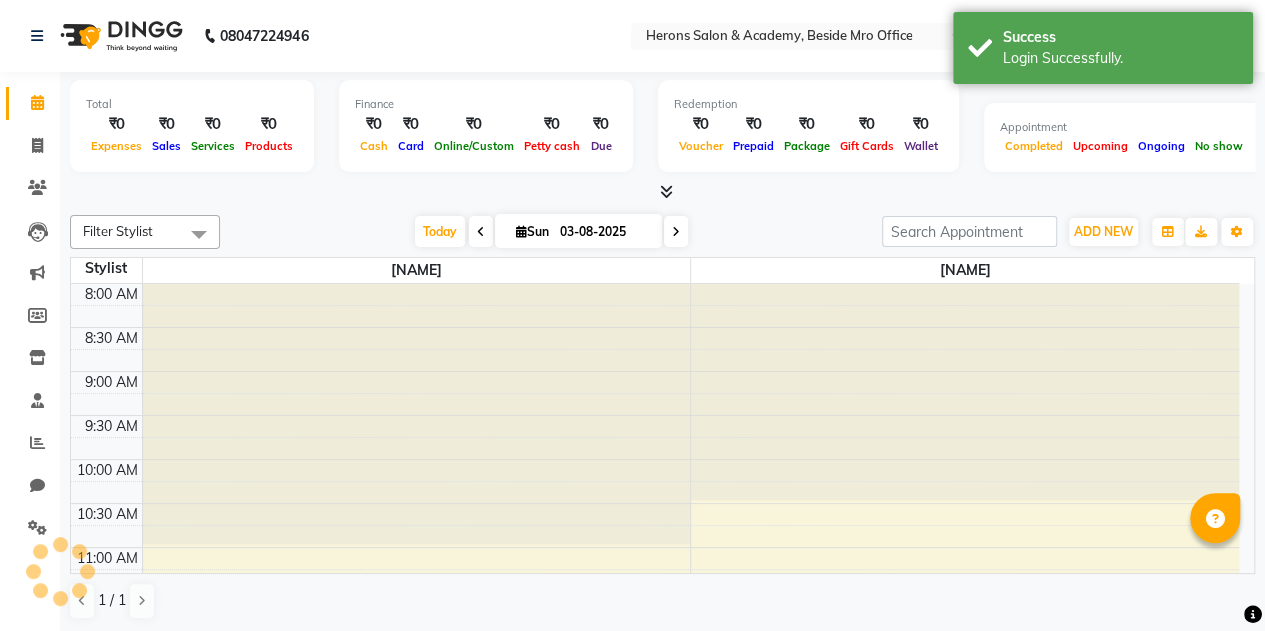 scroll, scrollTop: 0, scrollLeft: 0, axis: both 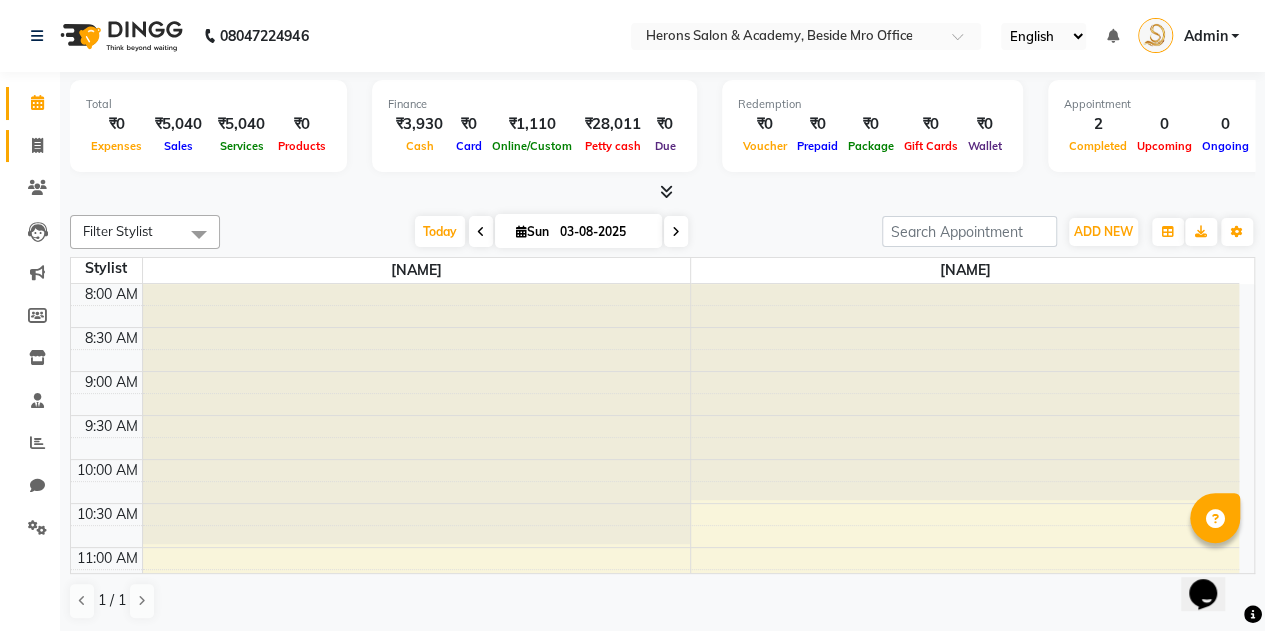 click 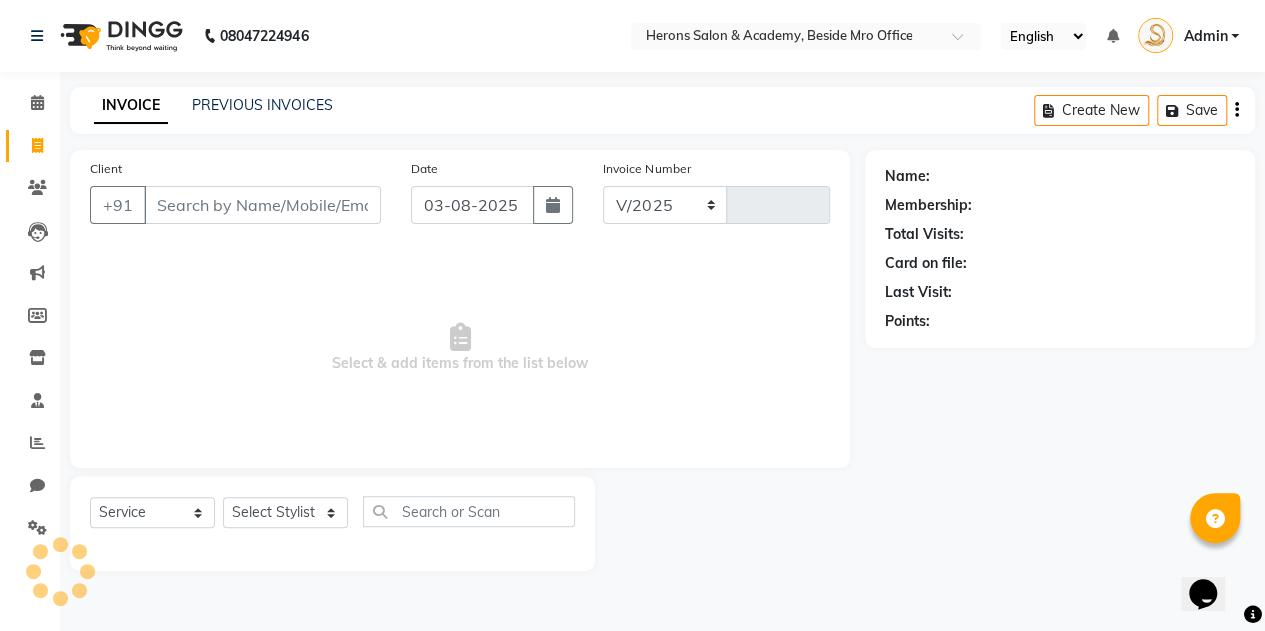 click 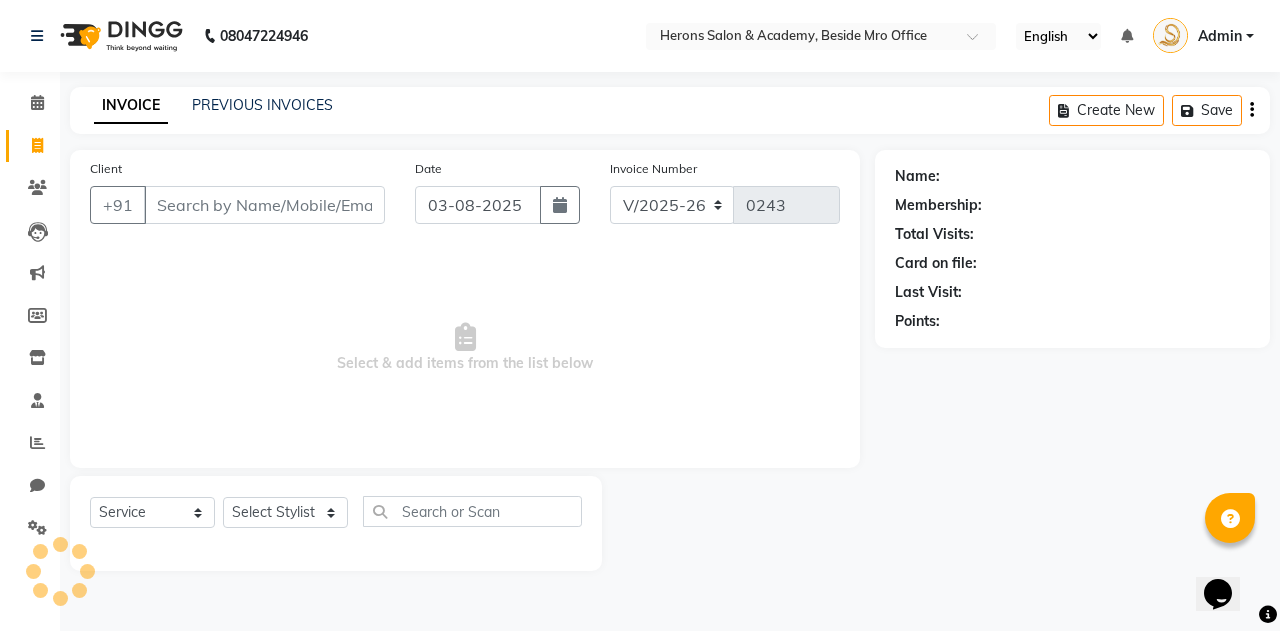 select on "service" 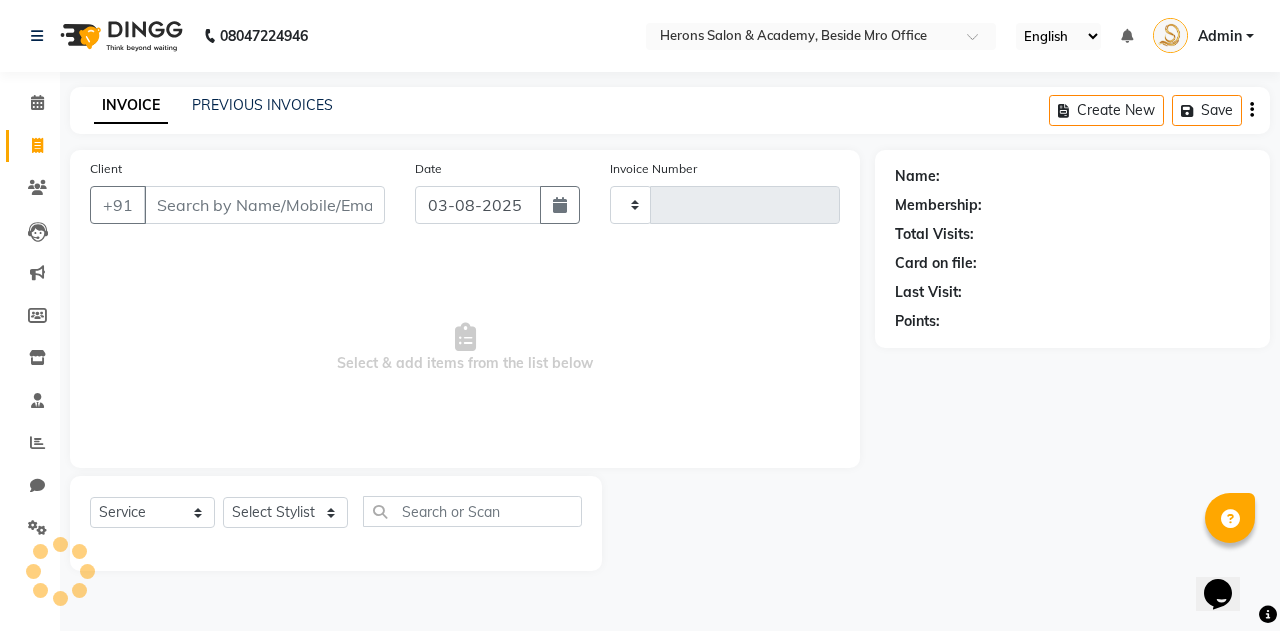 click on "Client" at bounding box center (264, 205) 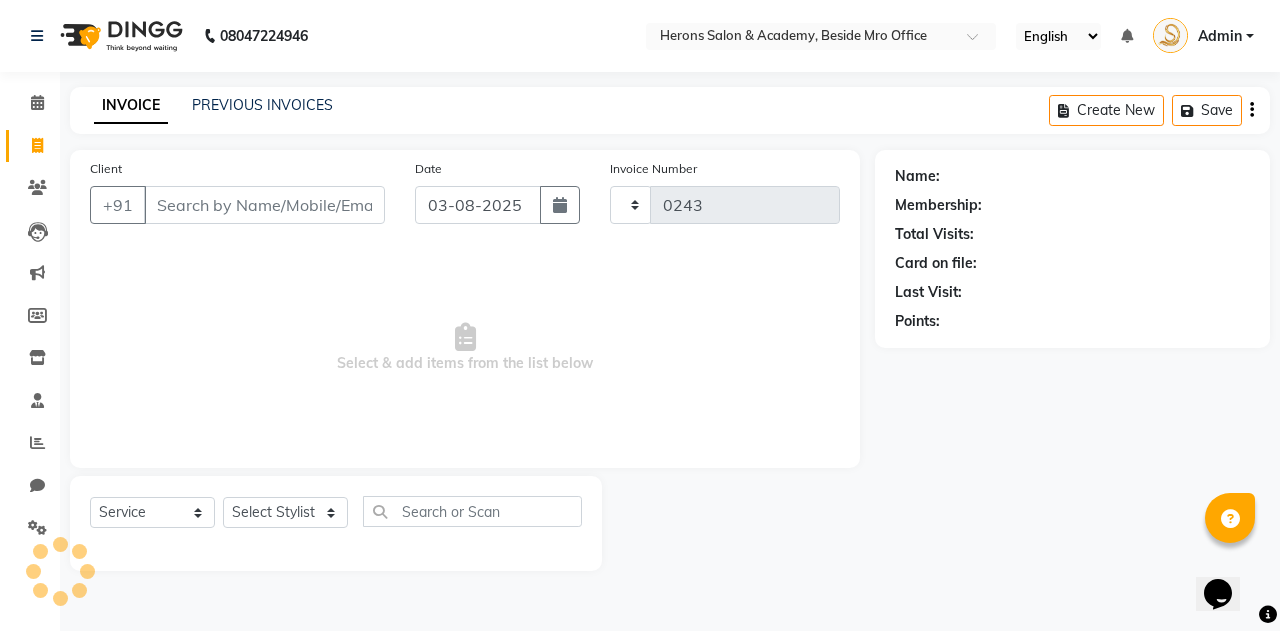 select on "7758" 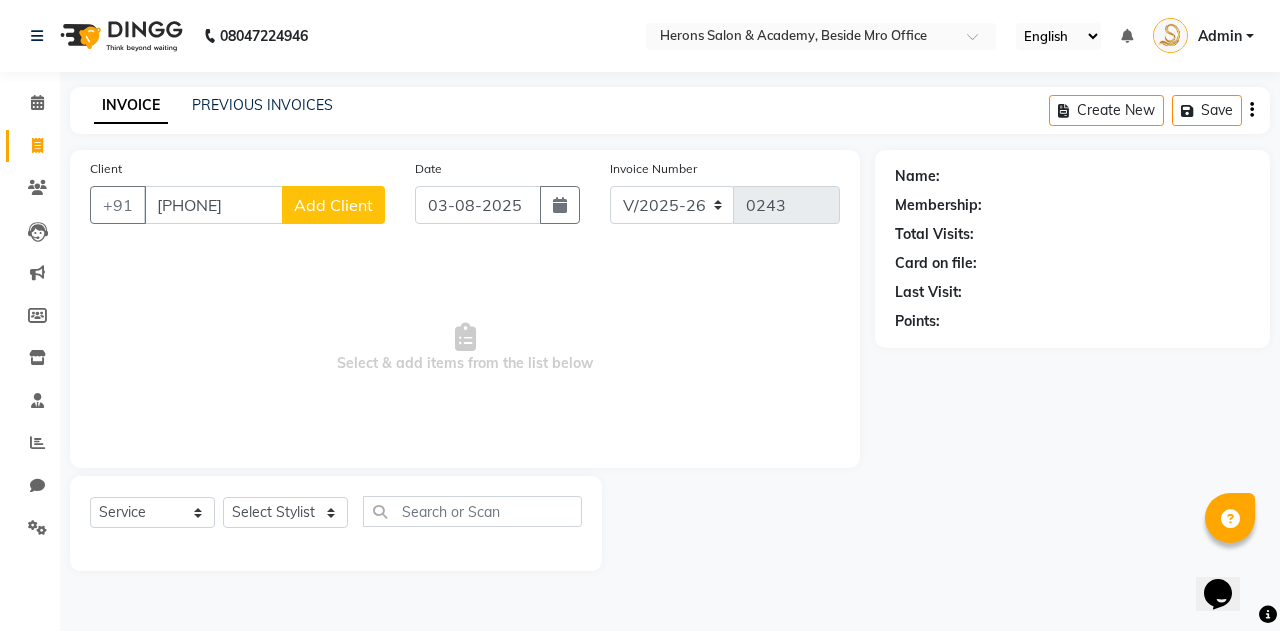 type on "[PHONE]" 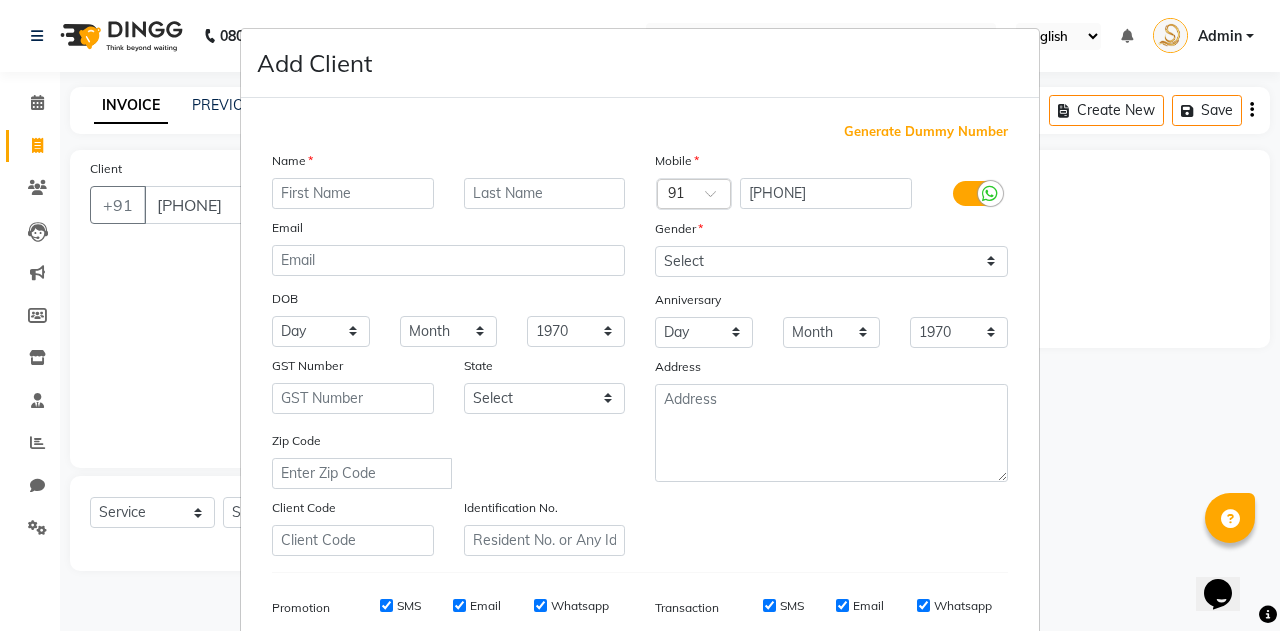 click at bounding box center (353, 193) 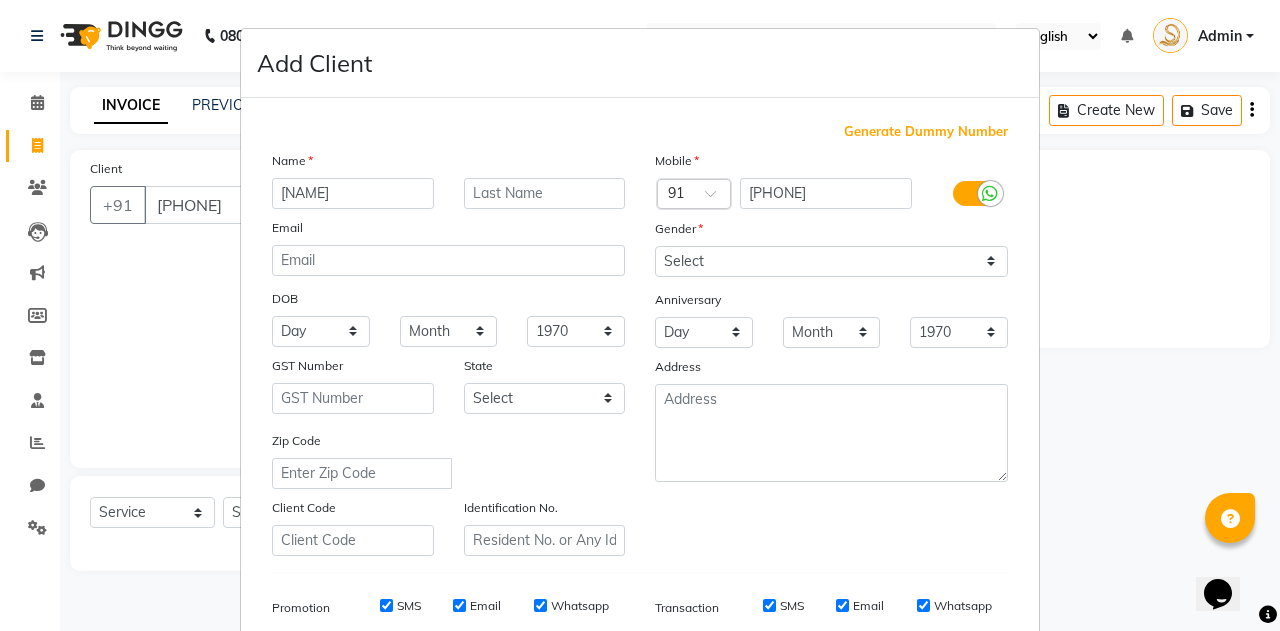 type on "[NAME]" 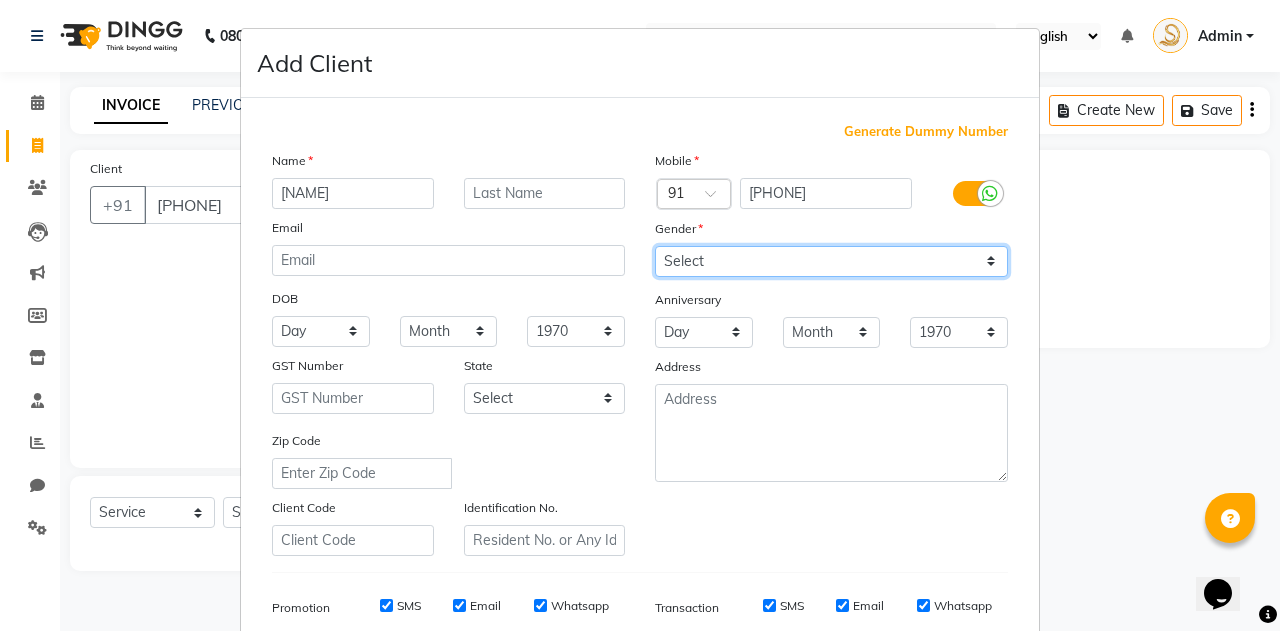 click on "Select Male Female Other Prefer Not To Say" at bounding box center [831, 261] 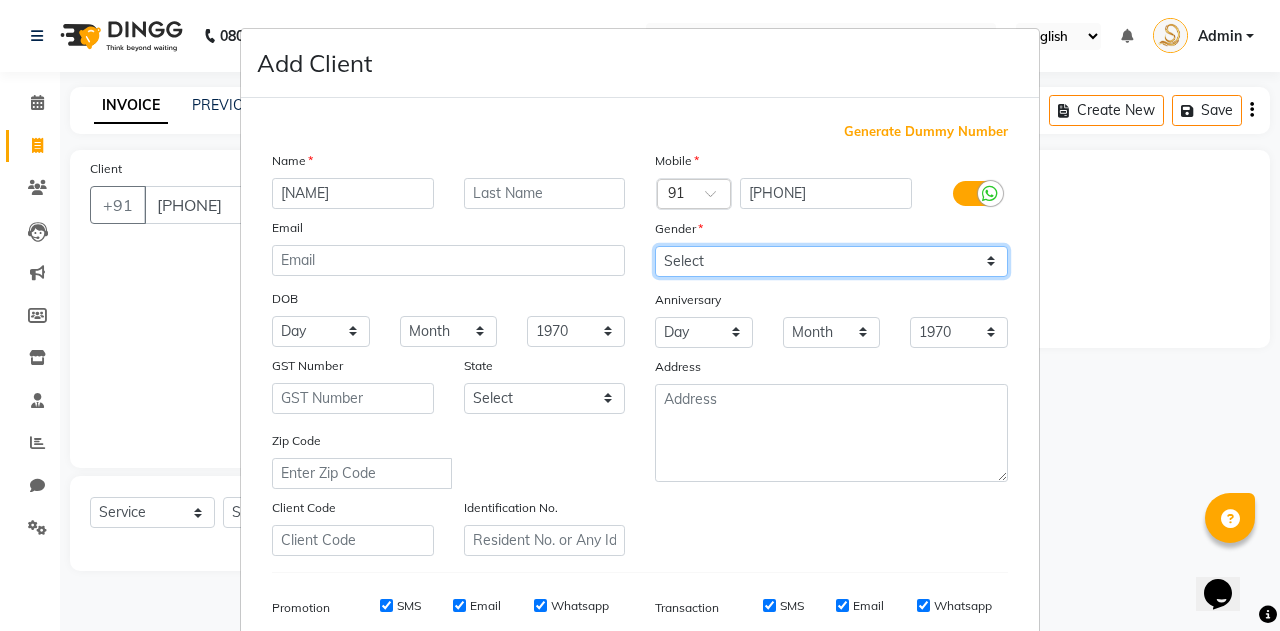 select on "female" 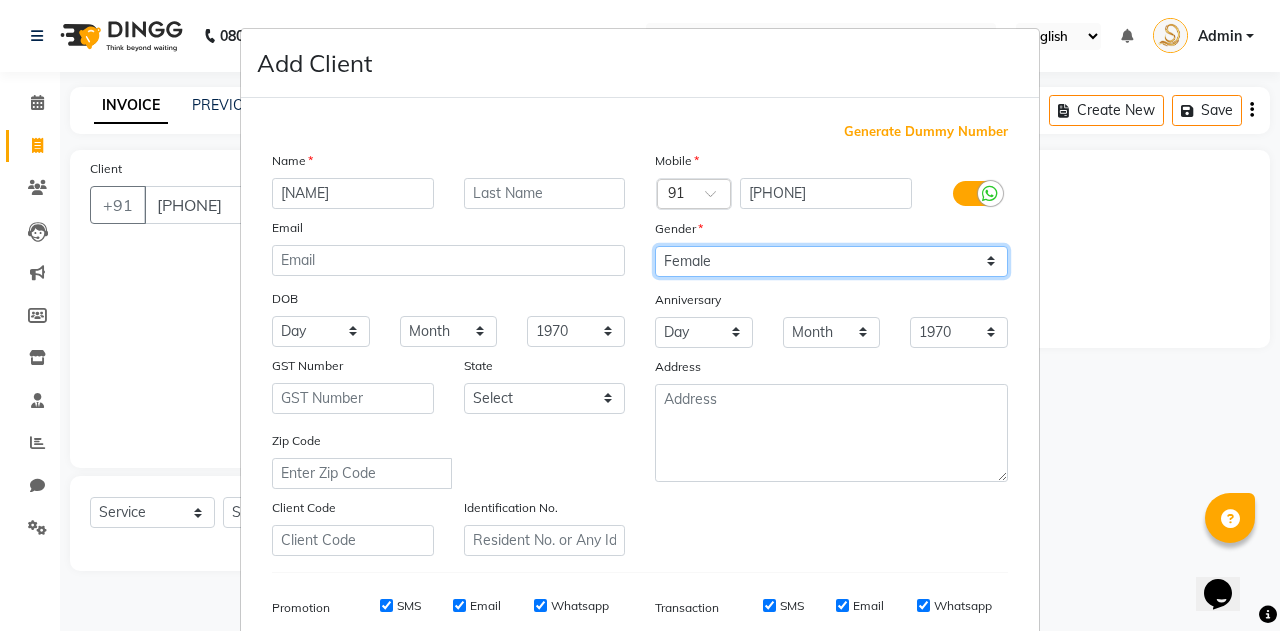 click on "Select Male Female Other Prefer Not To Say" at bounding box center (831, 261) 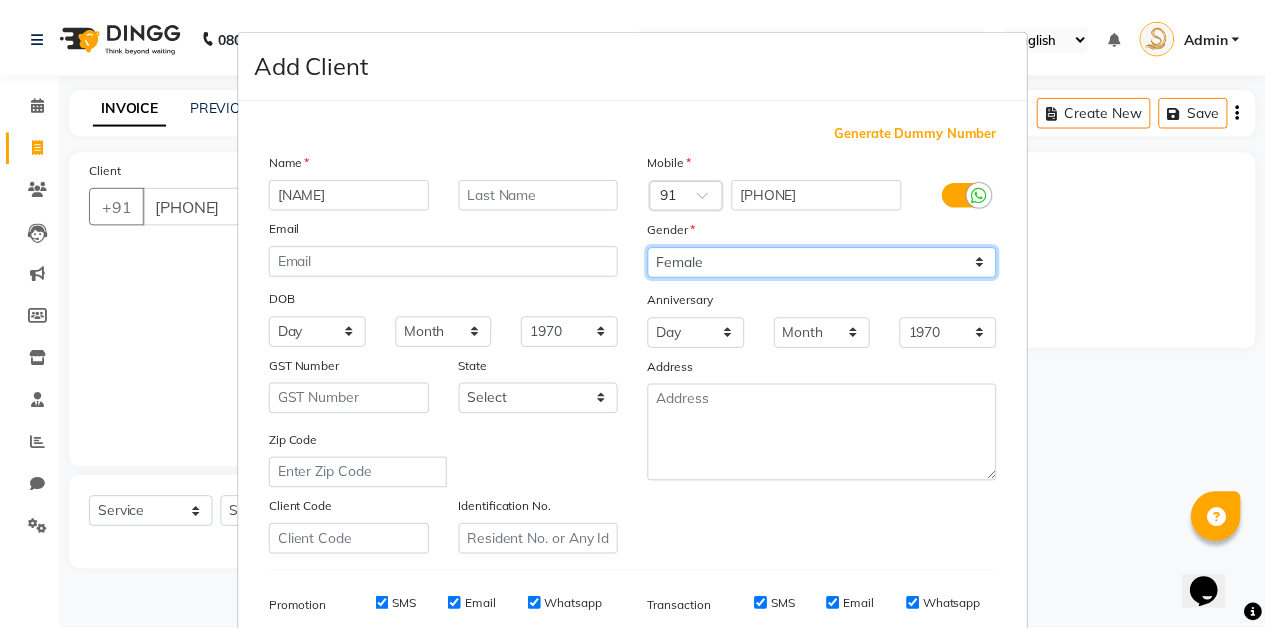 scroll, scrollTop: 288, scrollLeft: 0, axis: vertical 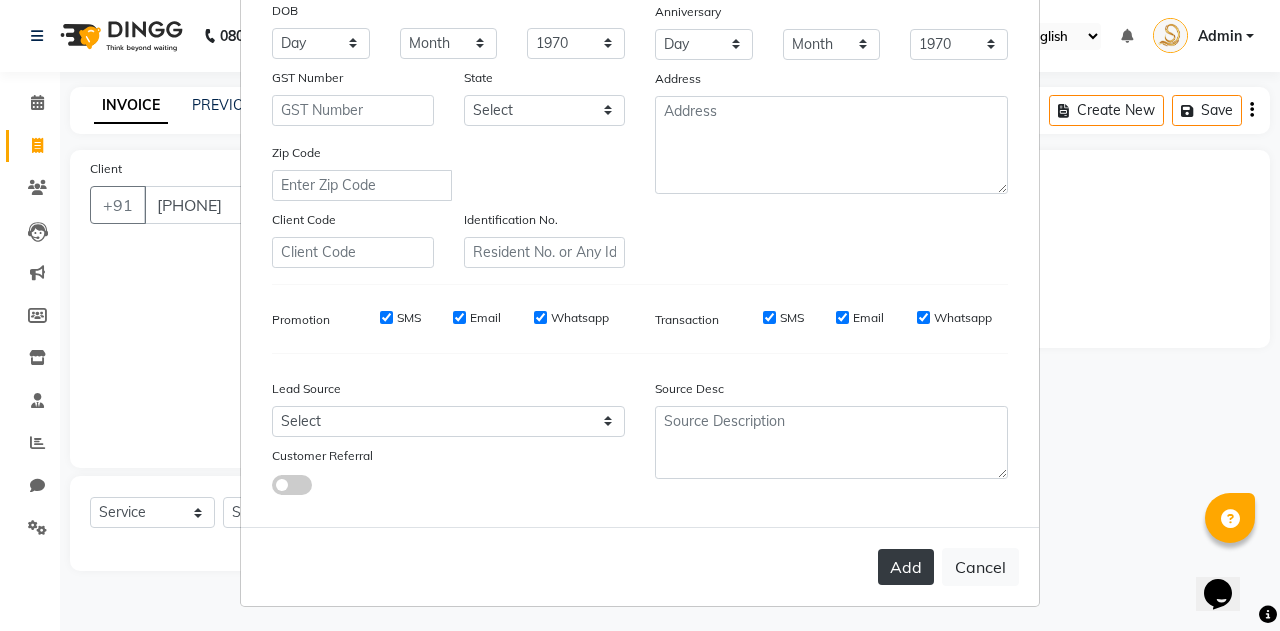 click on "Add" at bounding box center [906, 567] 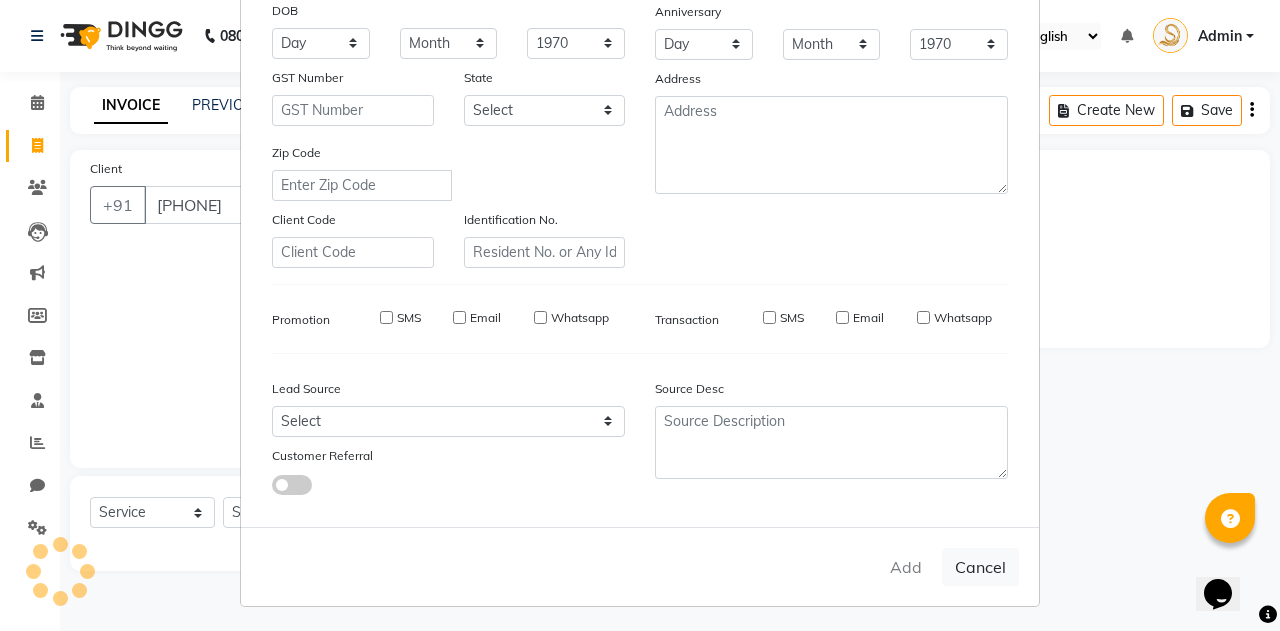 type 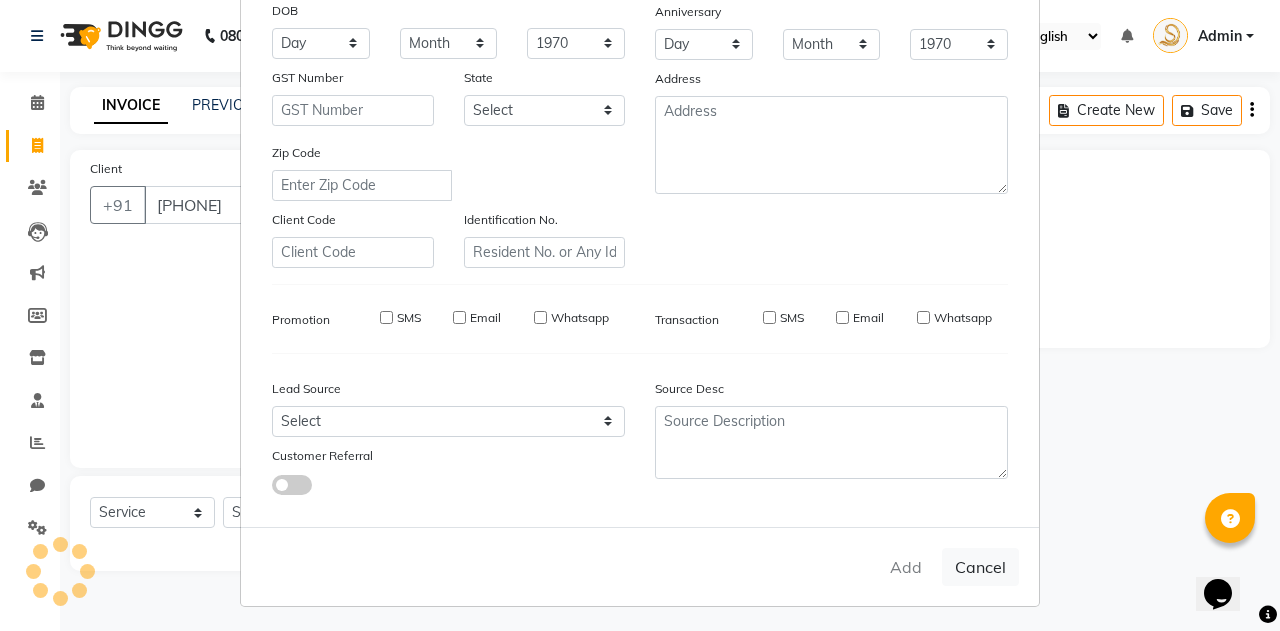 select 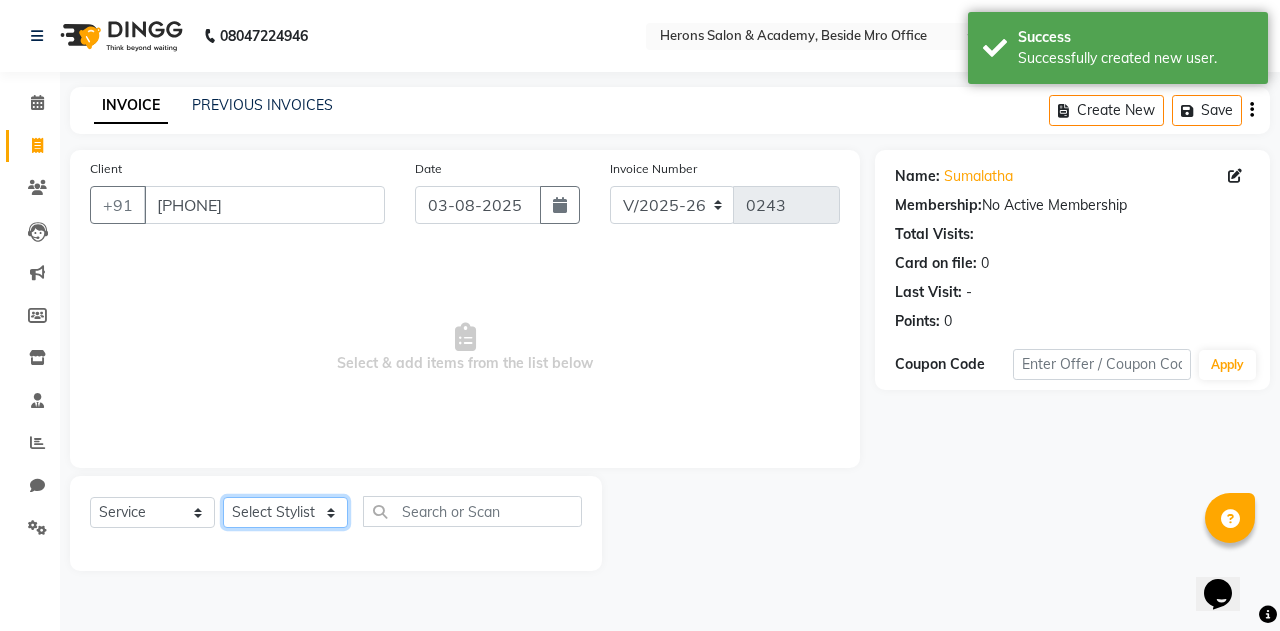 click on "Select Stylist [NAME] [NAME]" 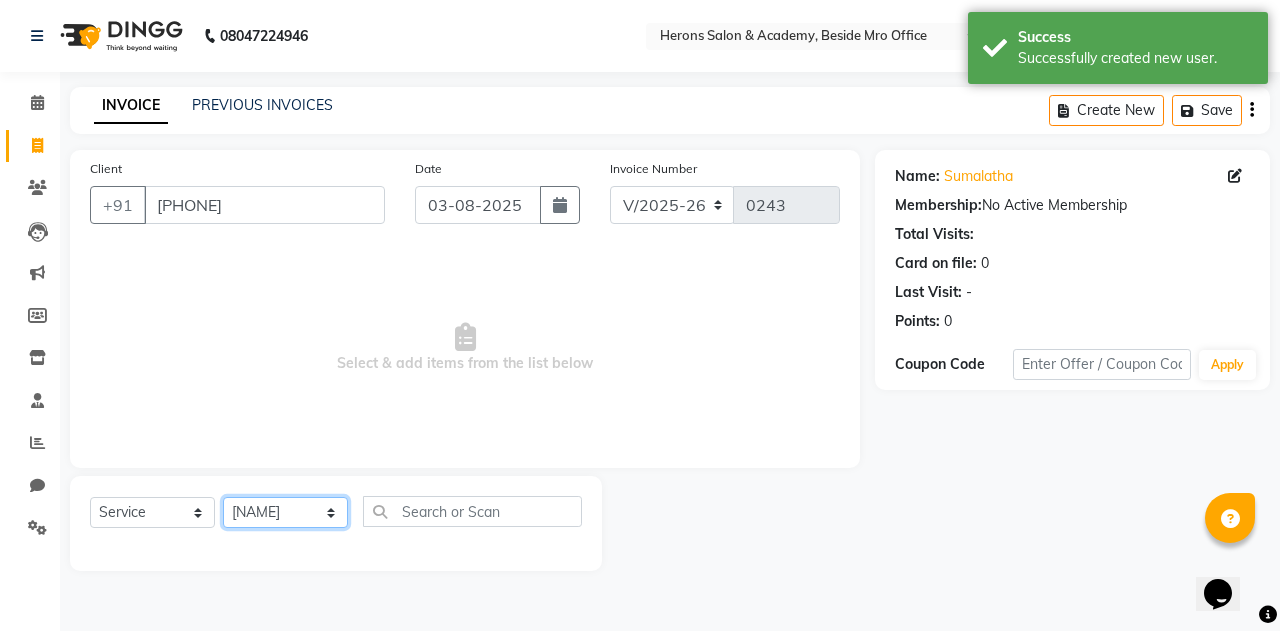 click on "Select Stylist [NAME] [NAME]" 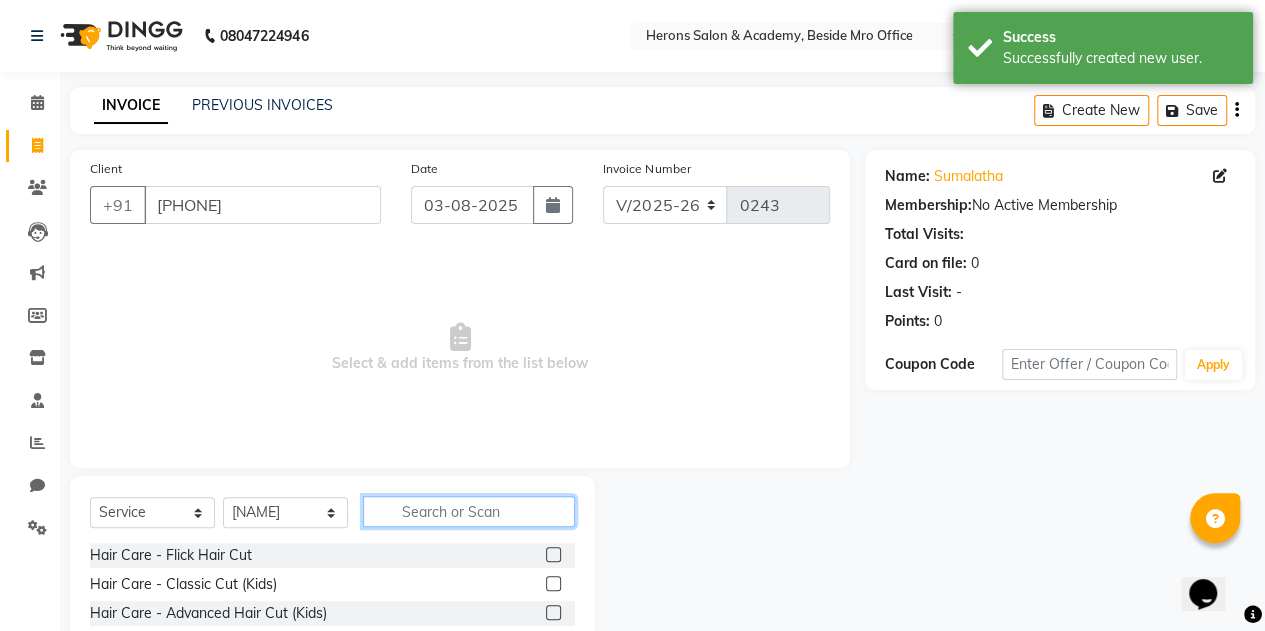 click 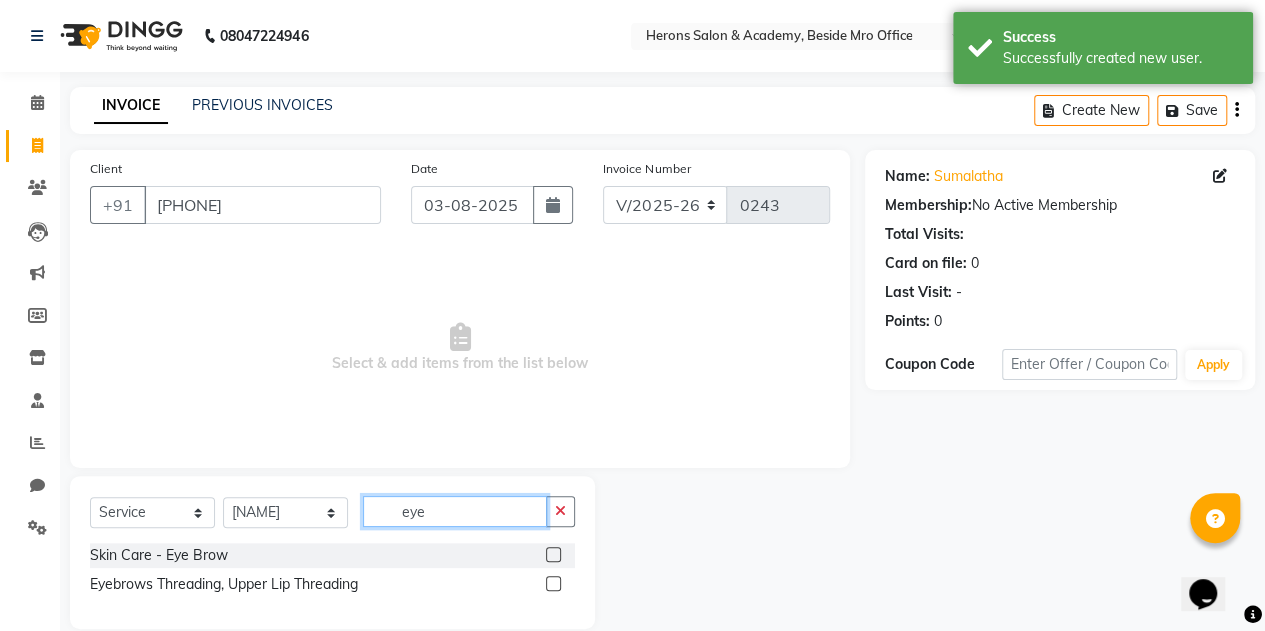 type on "eye" 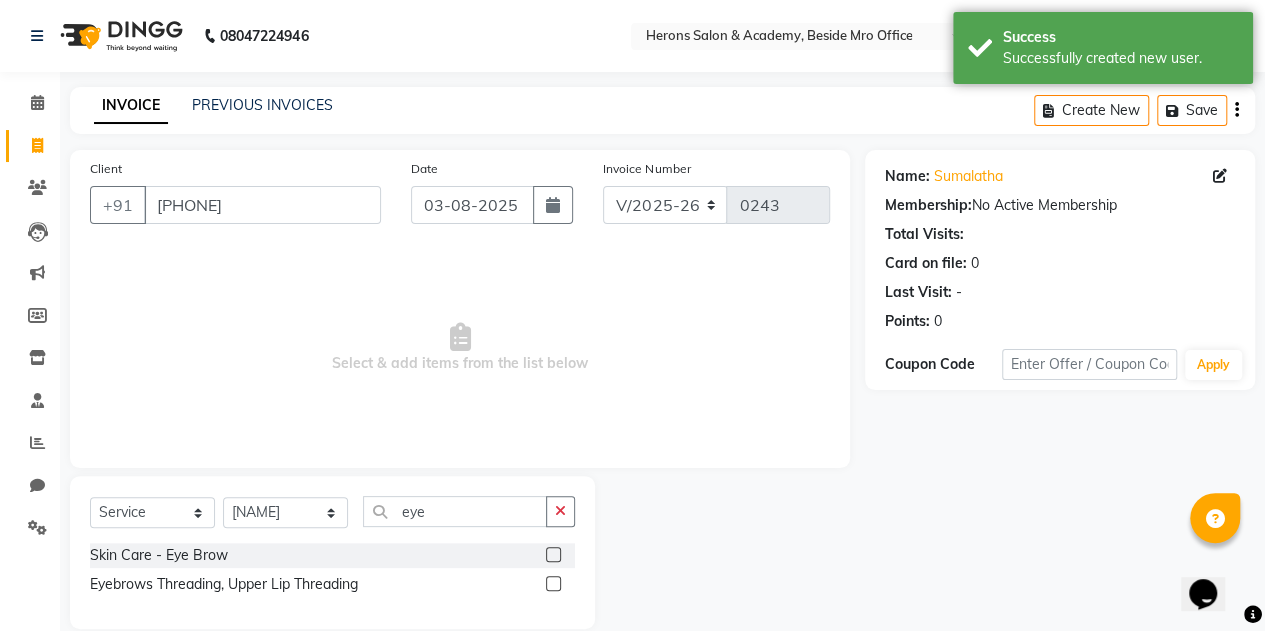 click 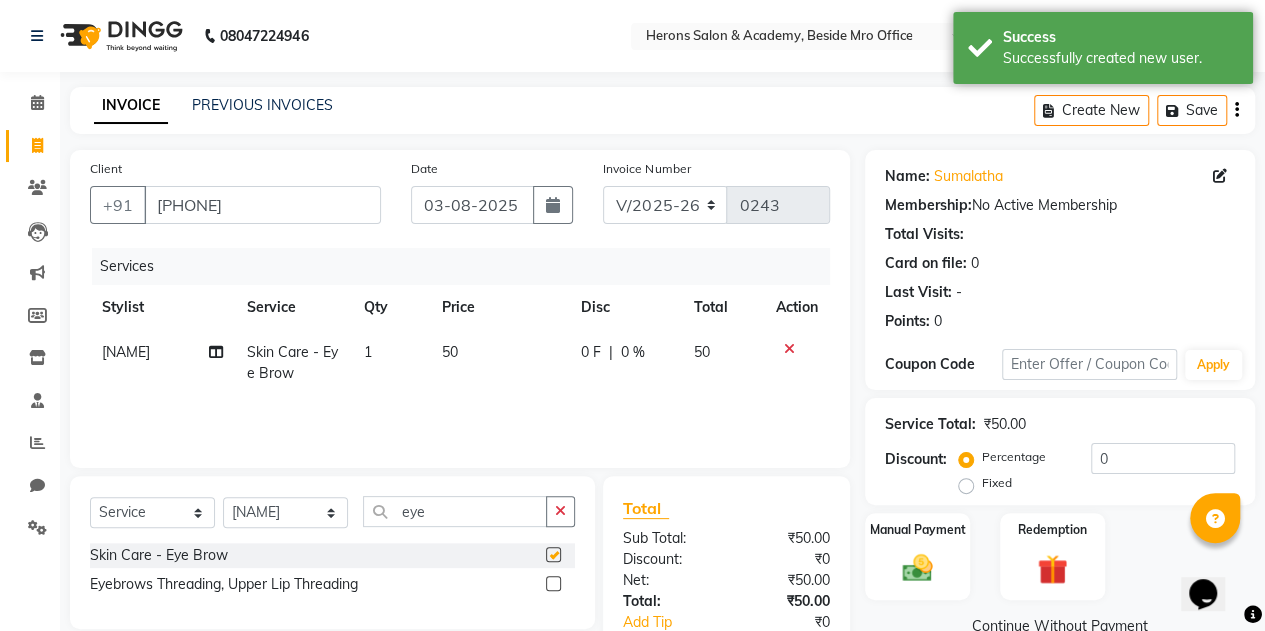 checkbox on "false" 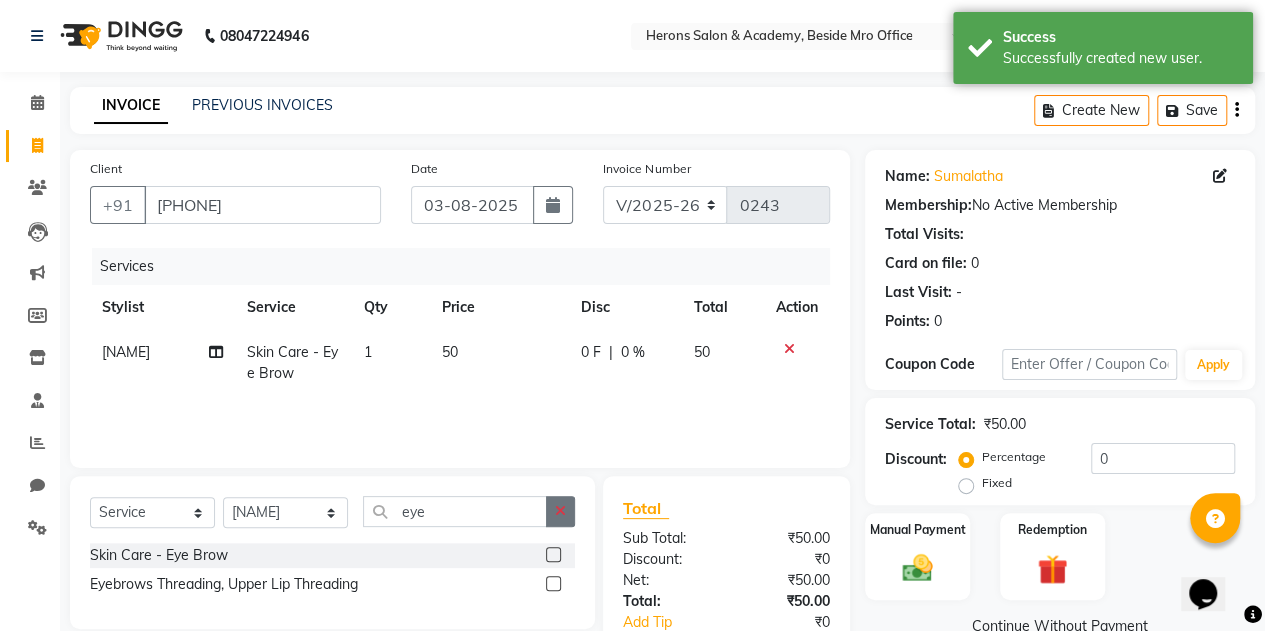 click 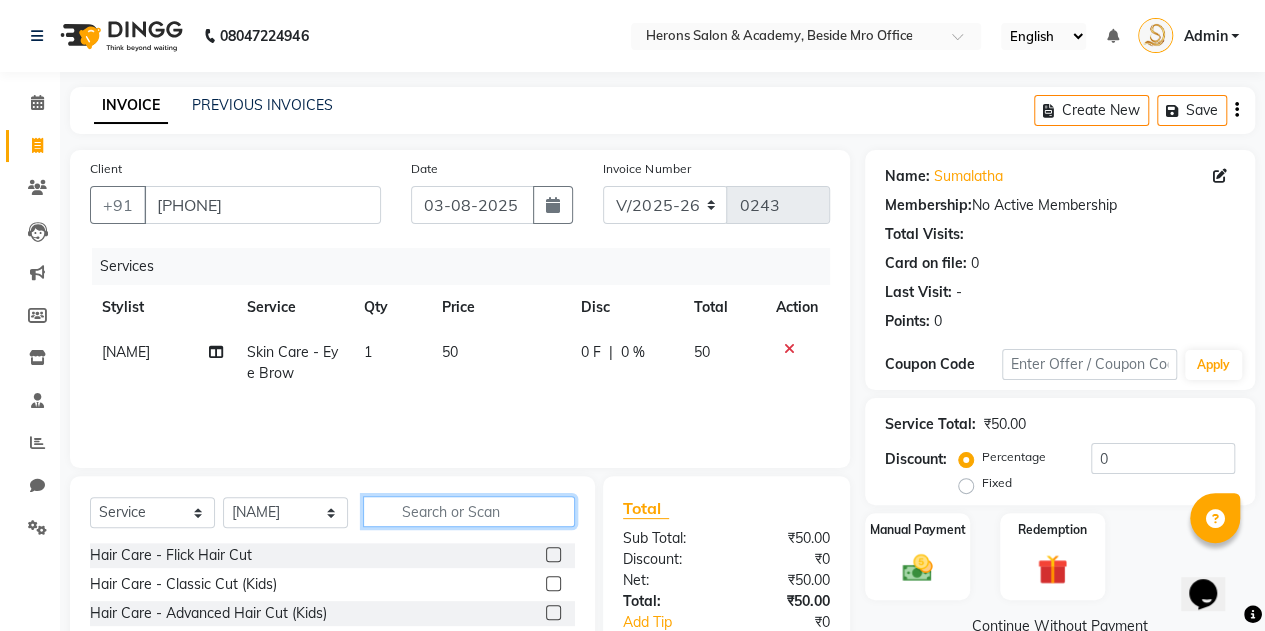 click 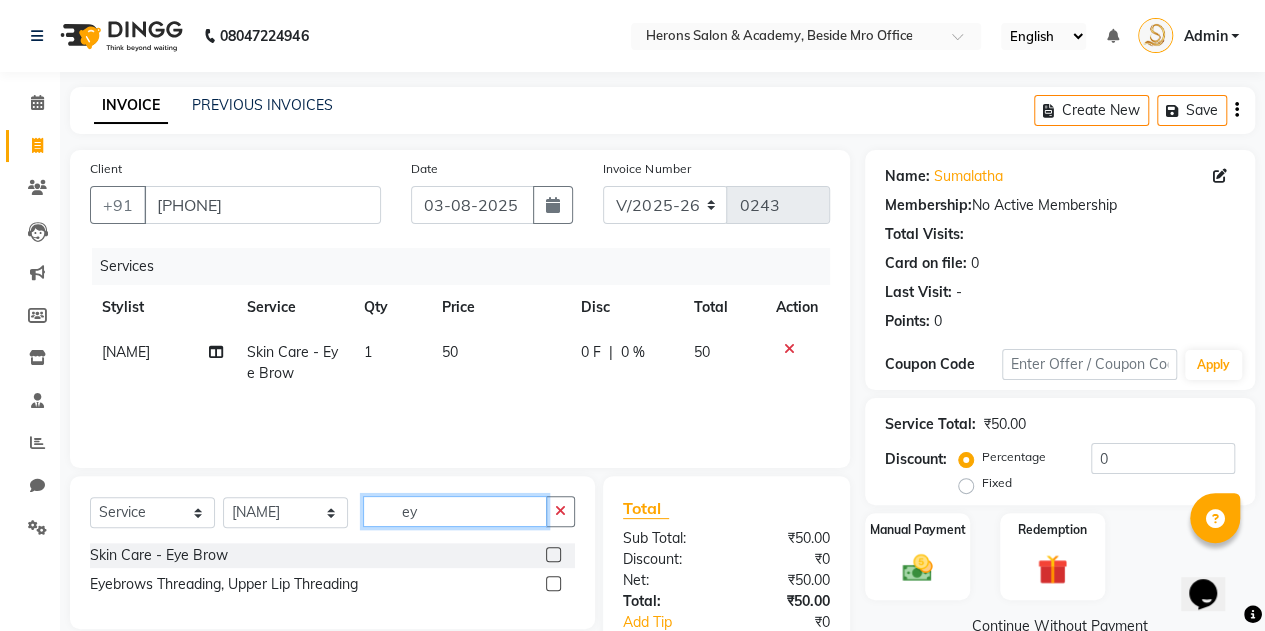 type on "e" 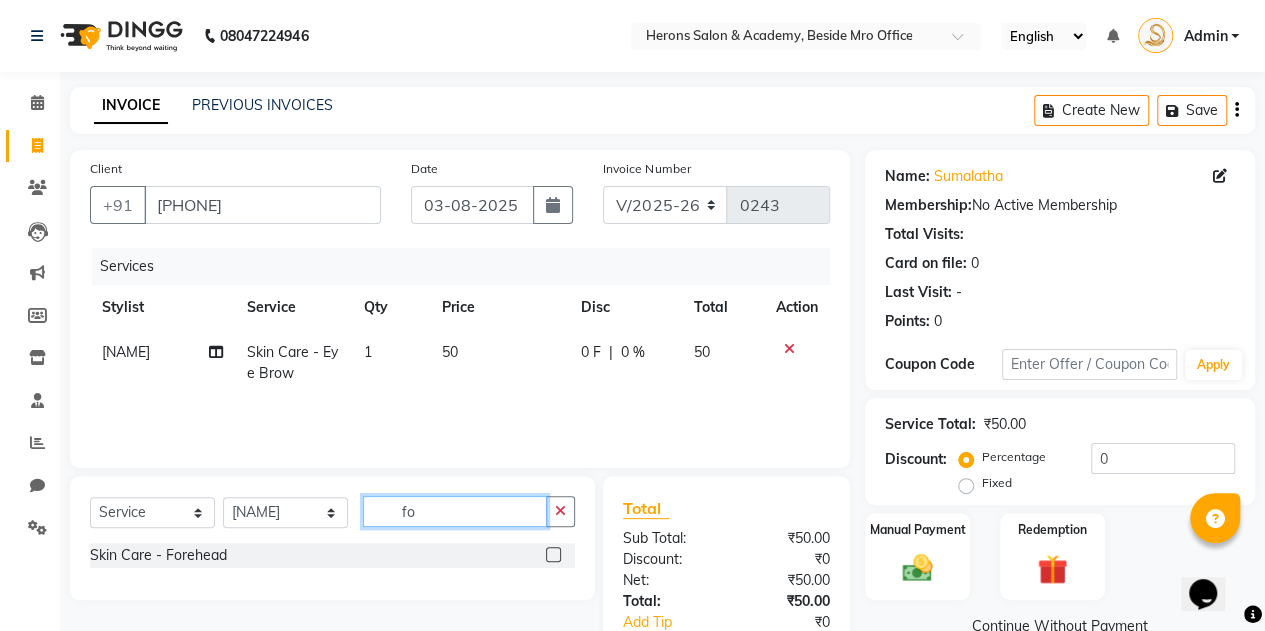 type on "fo" 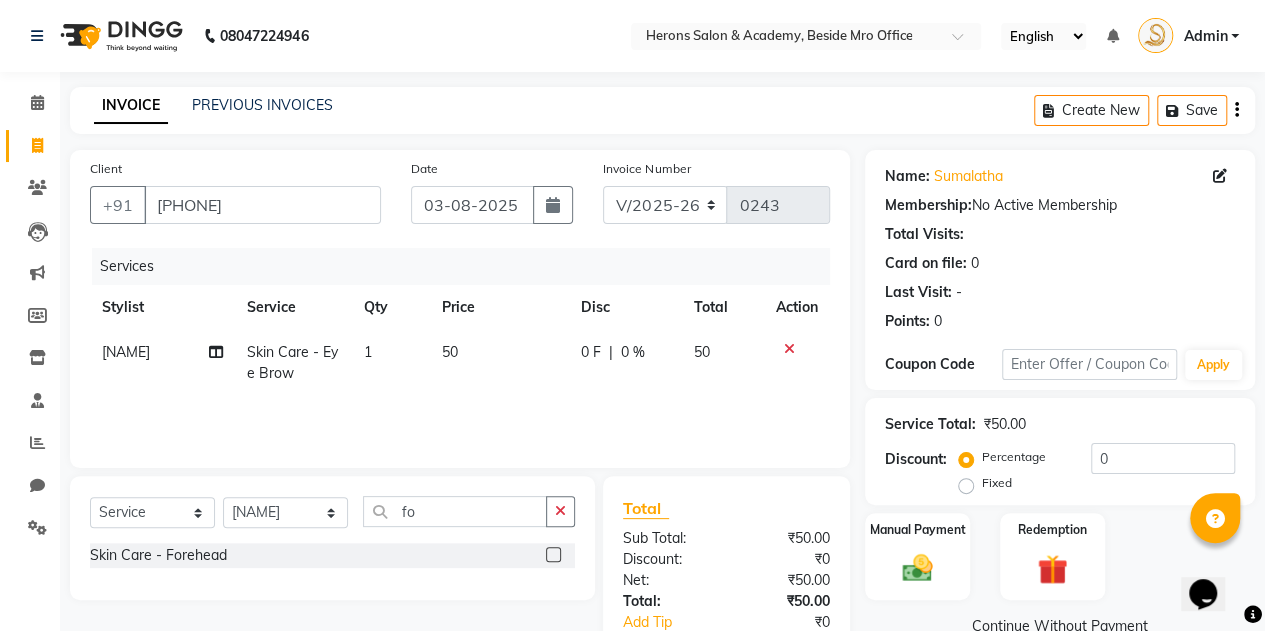 click 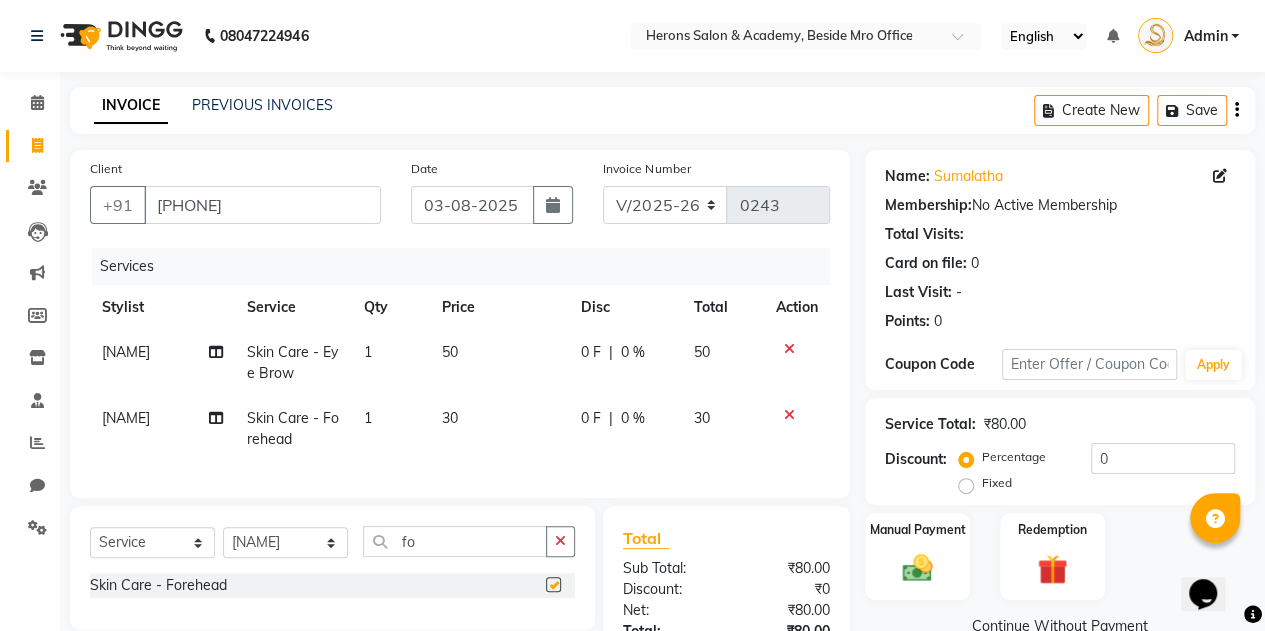 checkbox on "false" 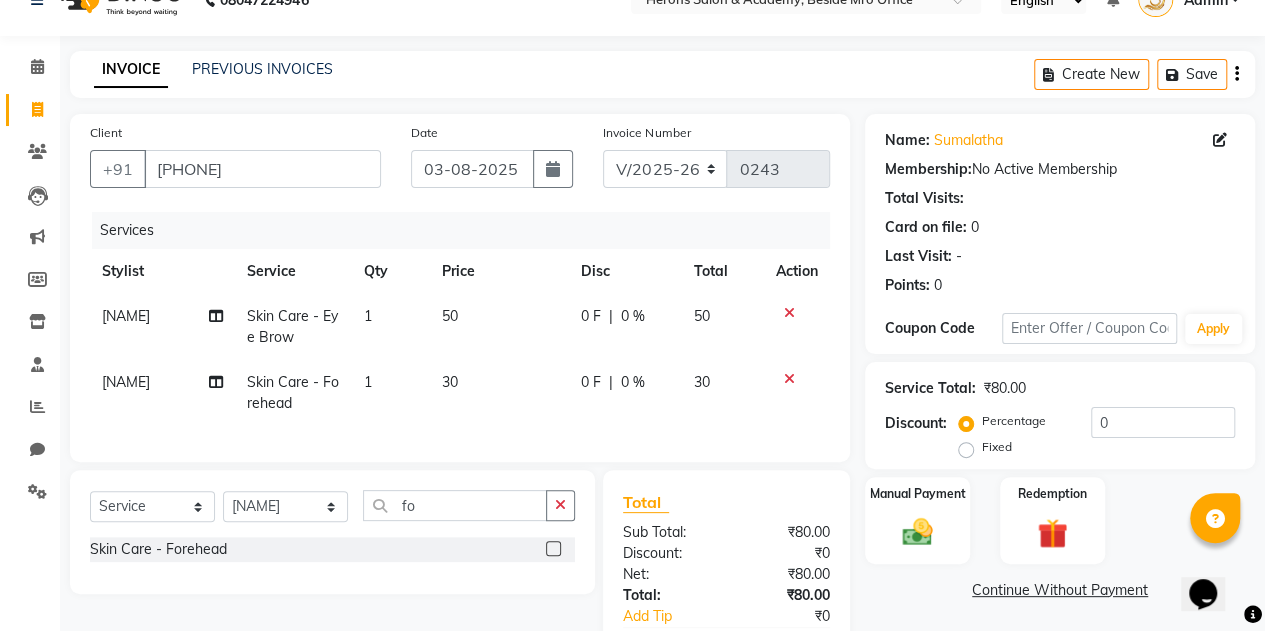 scroll, scrollTop: 170, scrollLeft: 0, axis: vertical 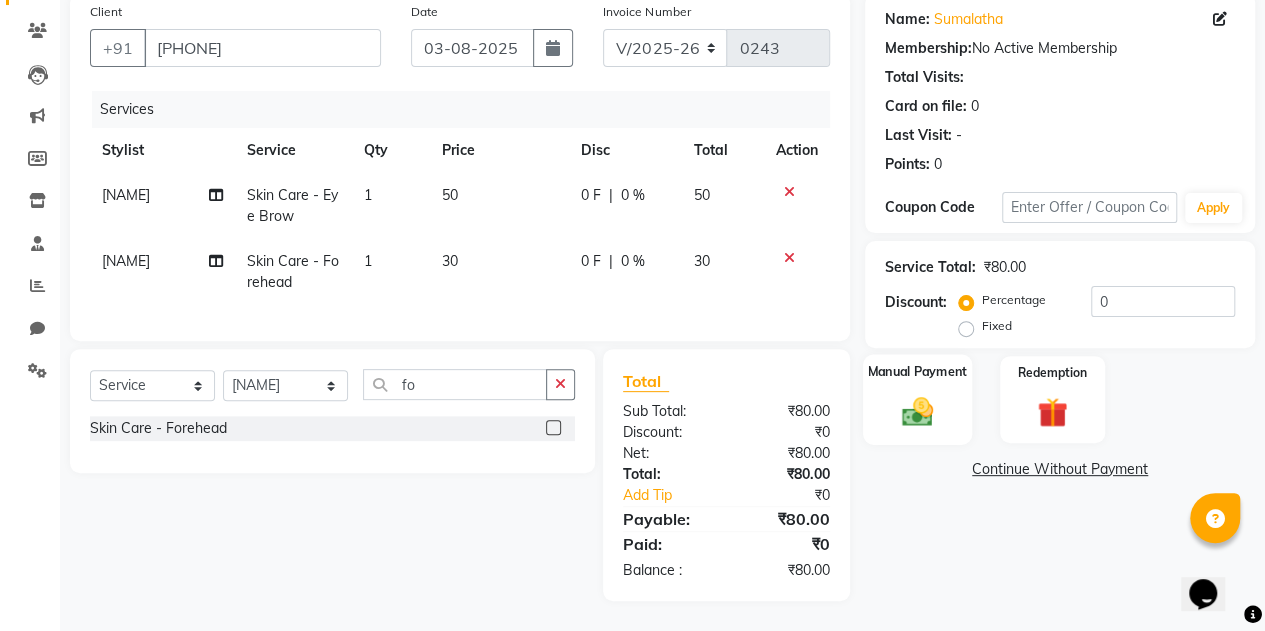 click on "Manual Payment" 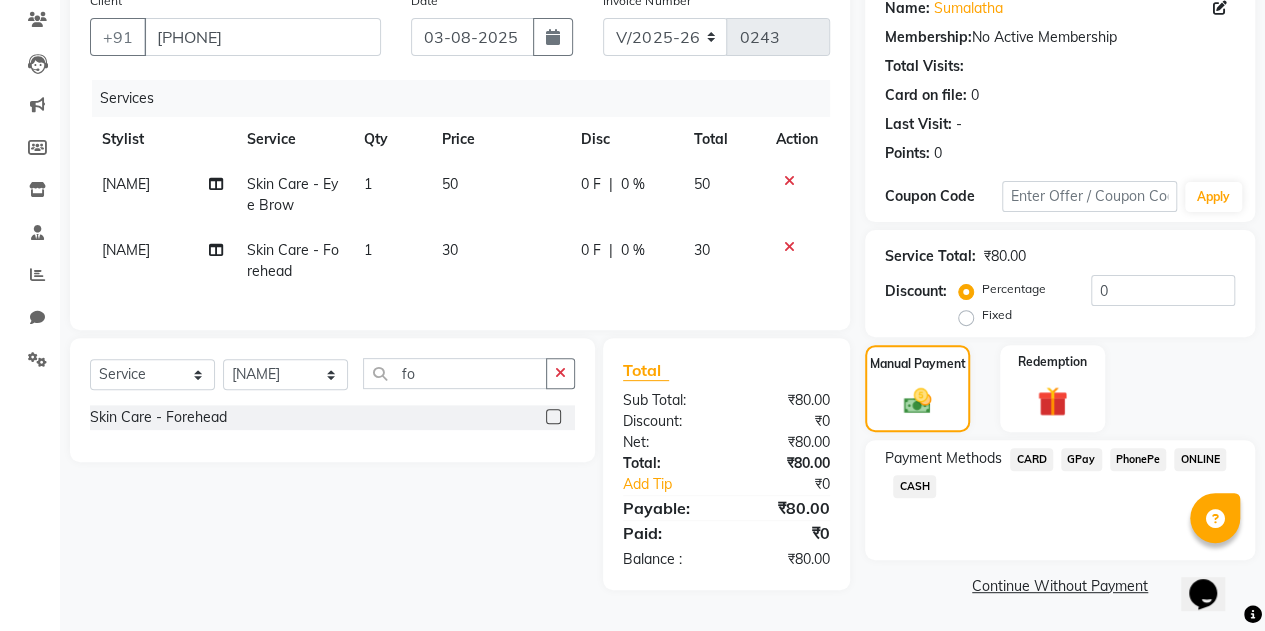 click on "CASH" 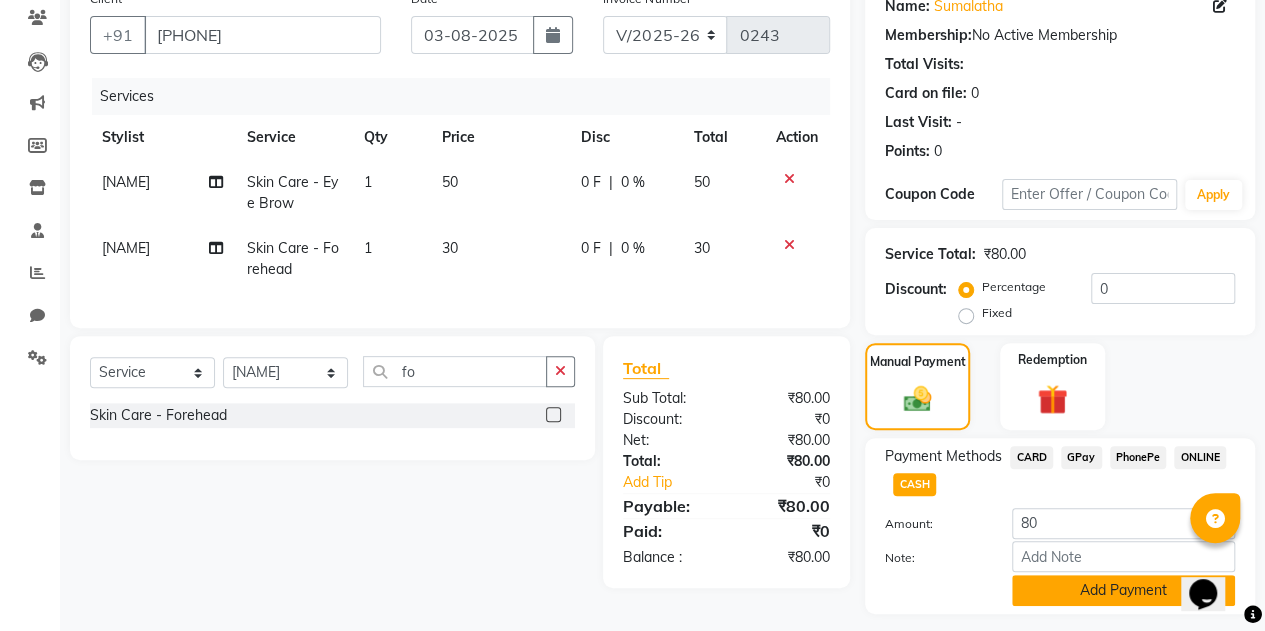 click on "Add Payment" 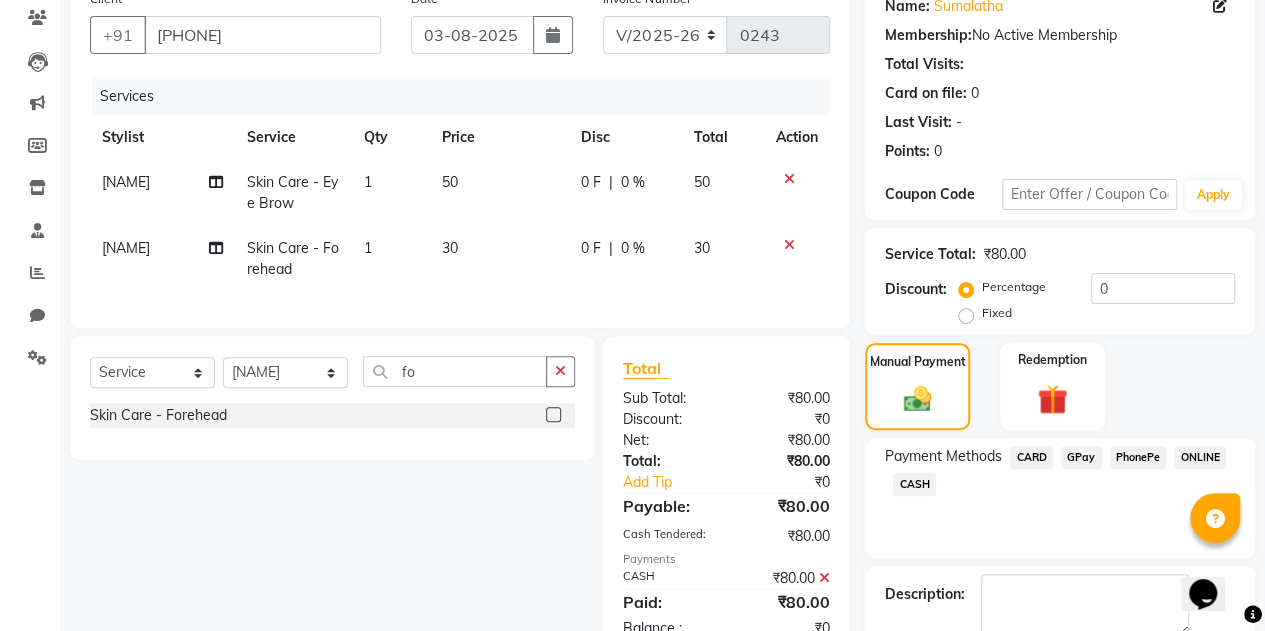 scroll, scrollTop: 278, scrollLeft: 0, axis: vertical 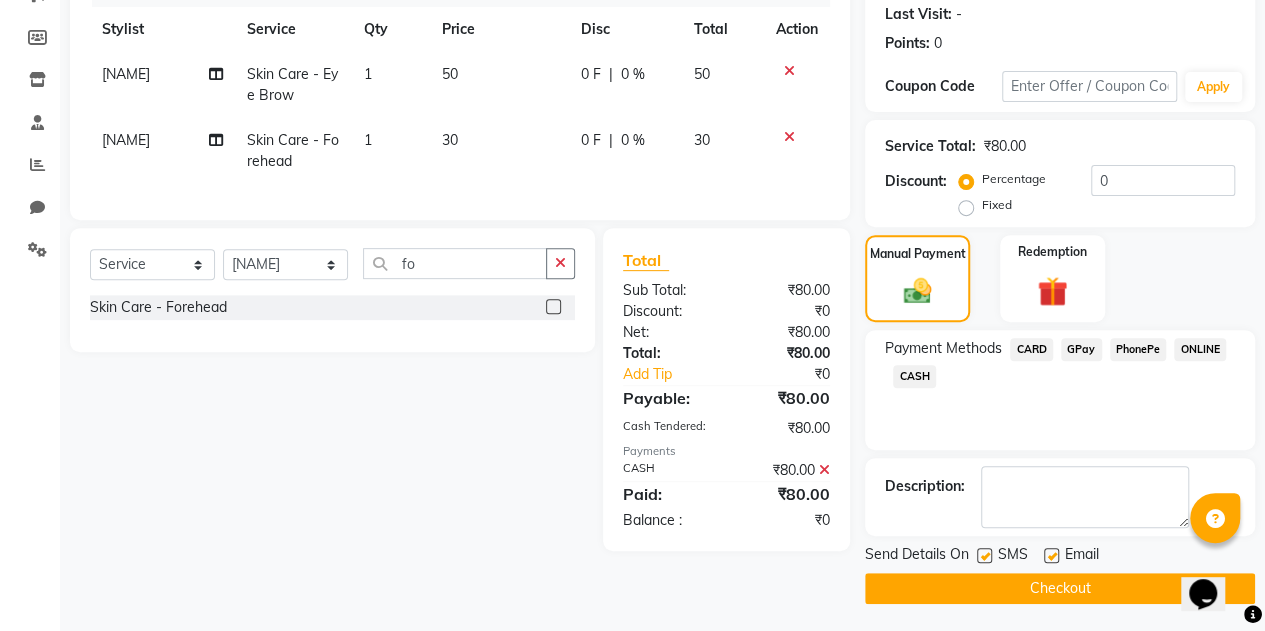click 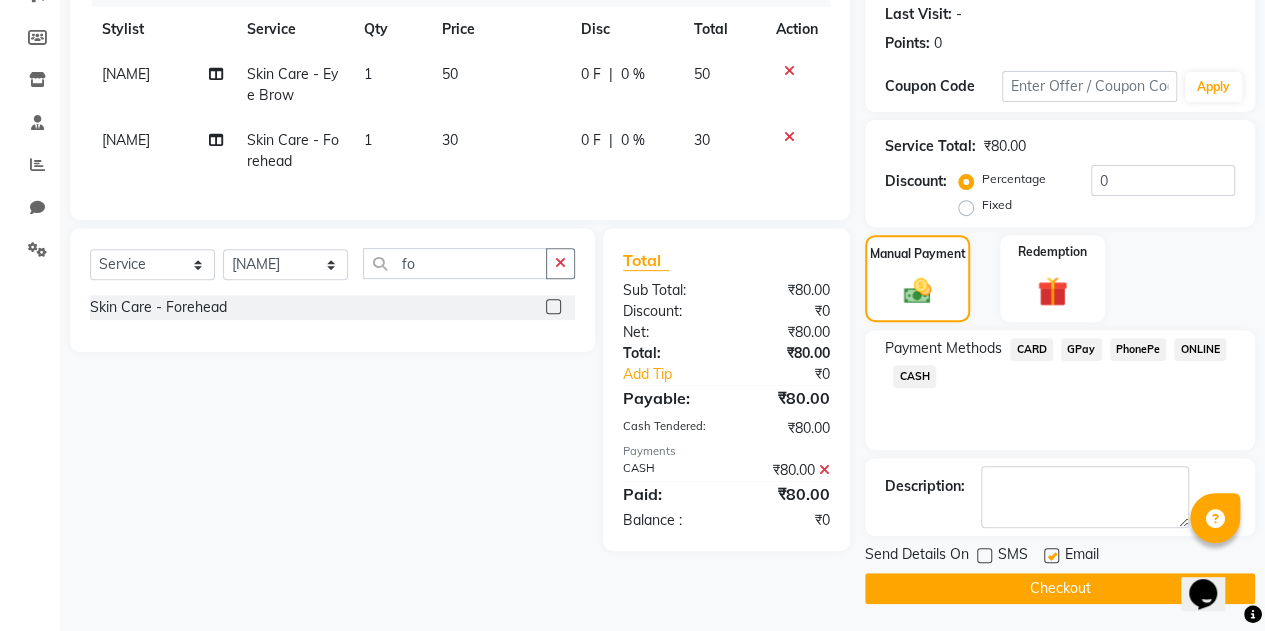 click 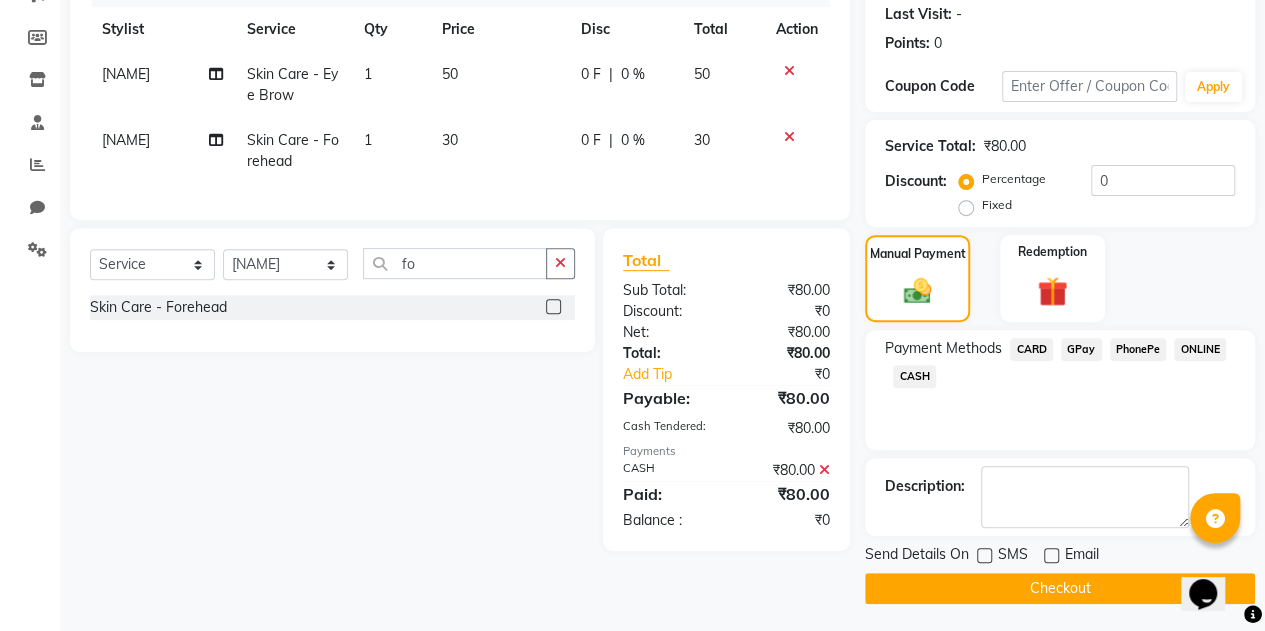 click on "Checkout" 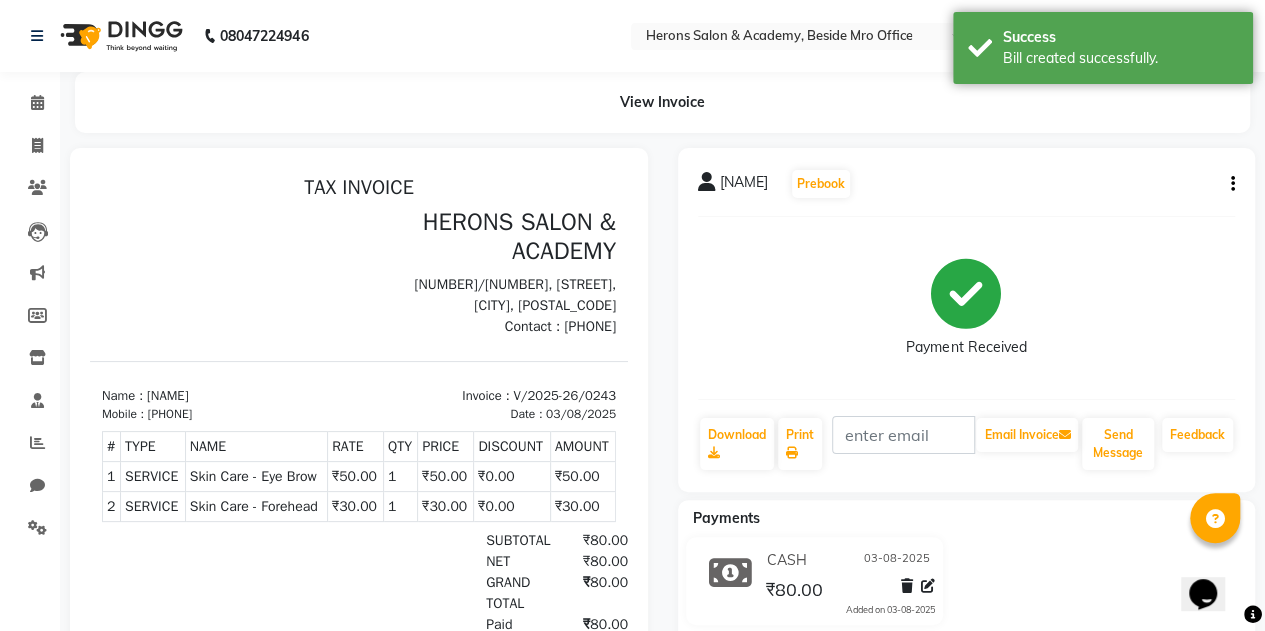 scroll, scrollTop: 0, scrollLeft: 0, axis: both 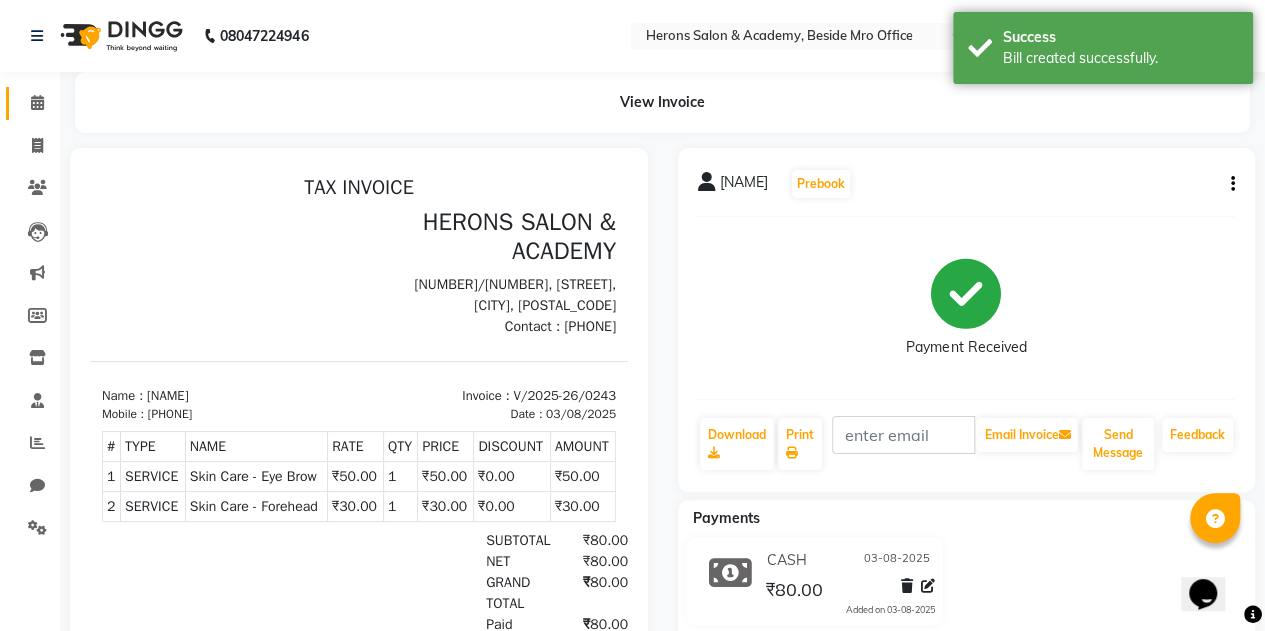 click 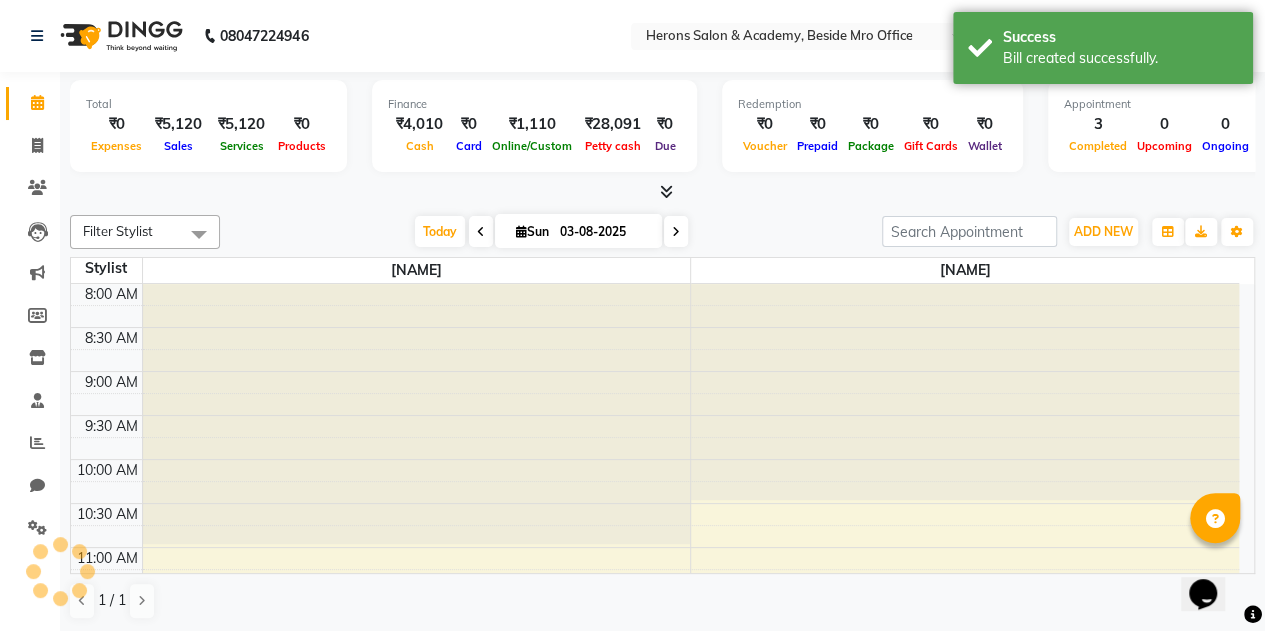 scroll, scrollTop: 0, scrollLeft: 0, axis: both 